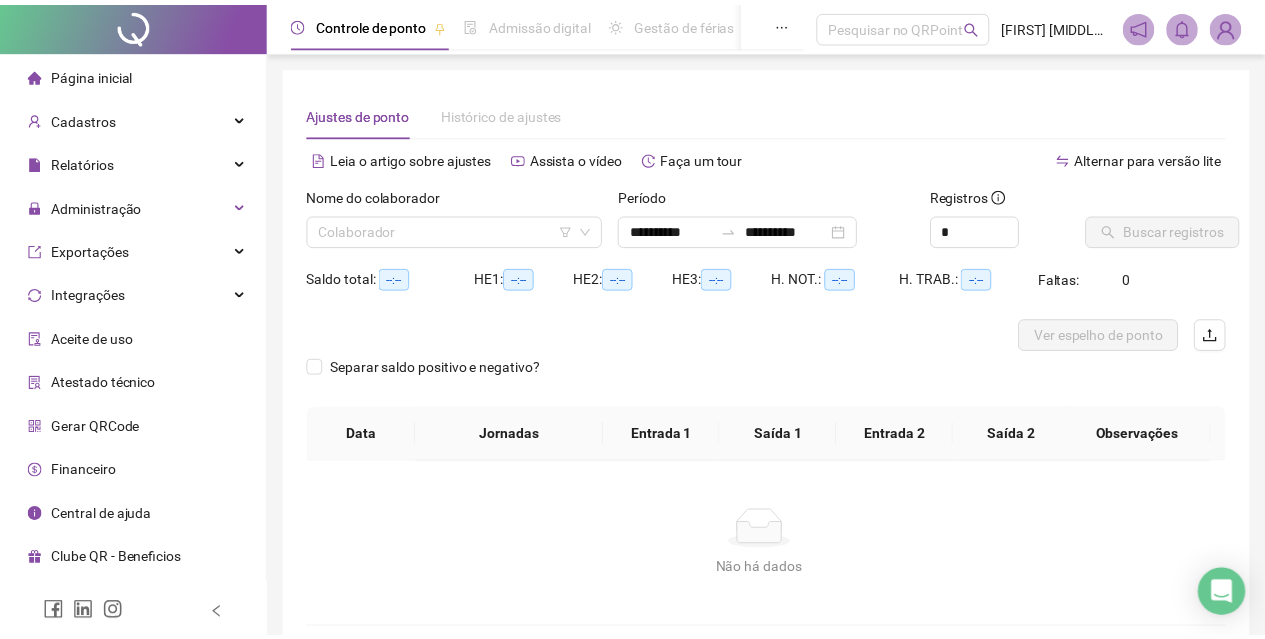 scroll, scrollTop: 0, scrollLeft: 0, axis: both 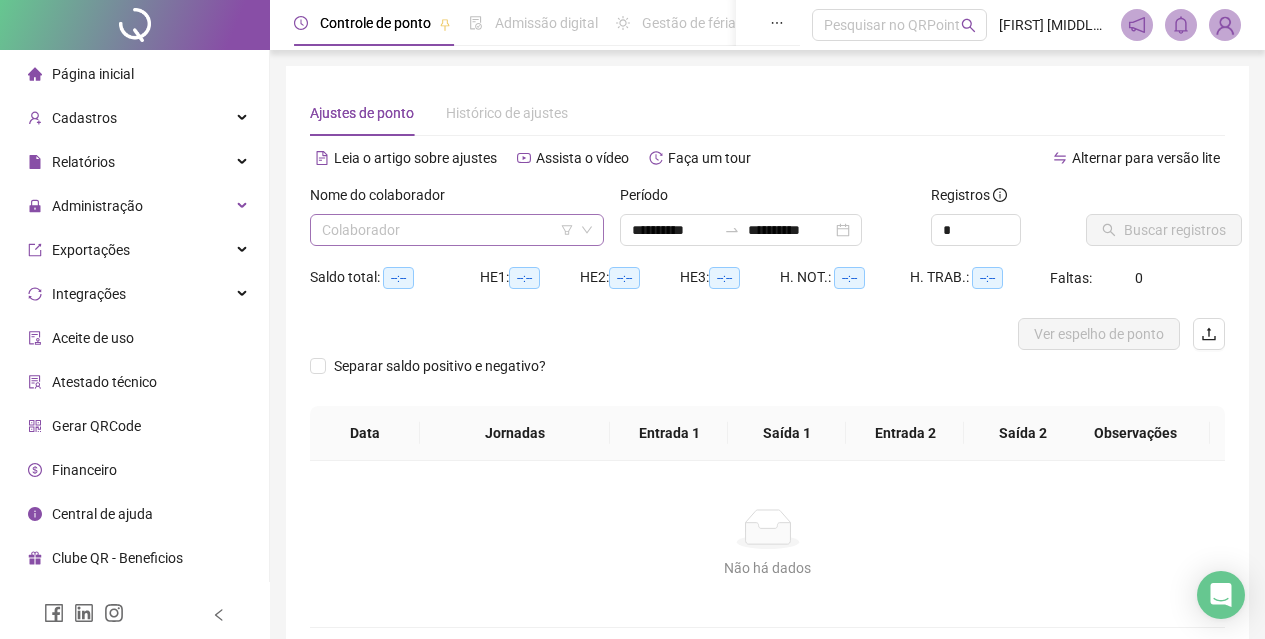 click at bounding box center [451, 230] 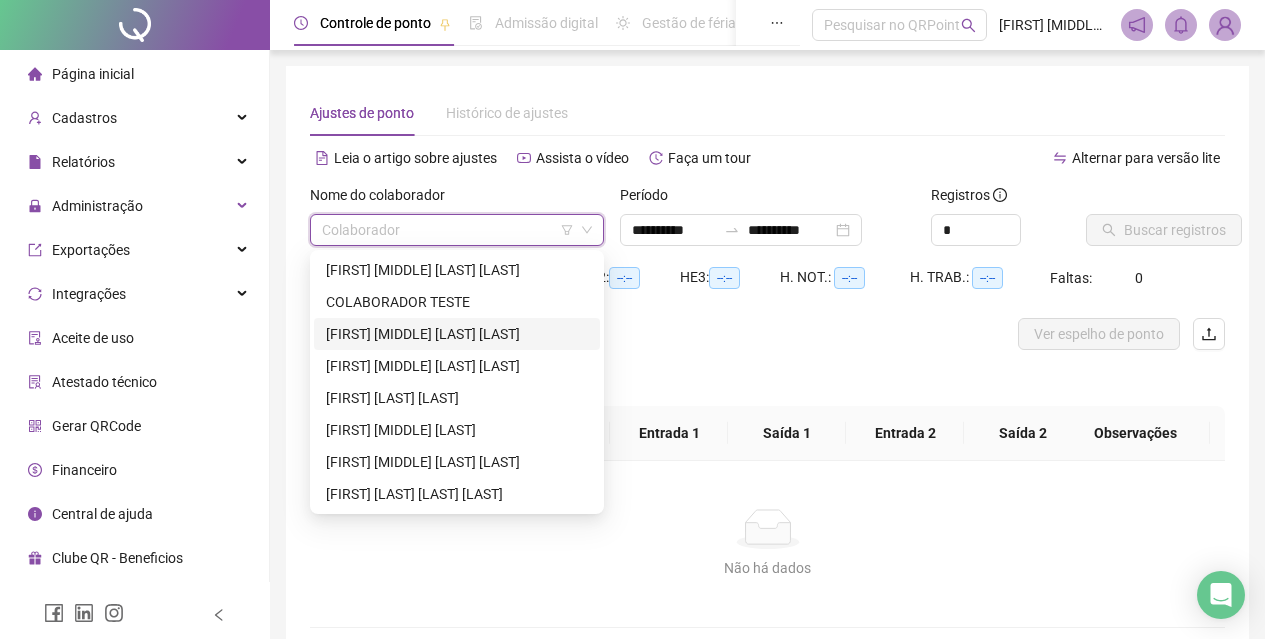 click on "[FIRST] [MIDDLE] [LAST] [LAST]" at bounding box center [457, 334] 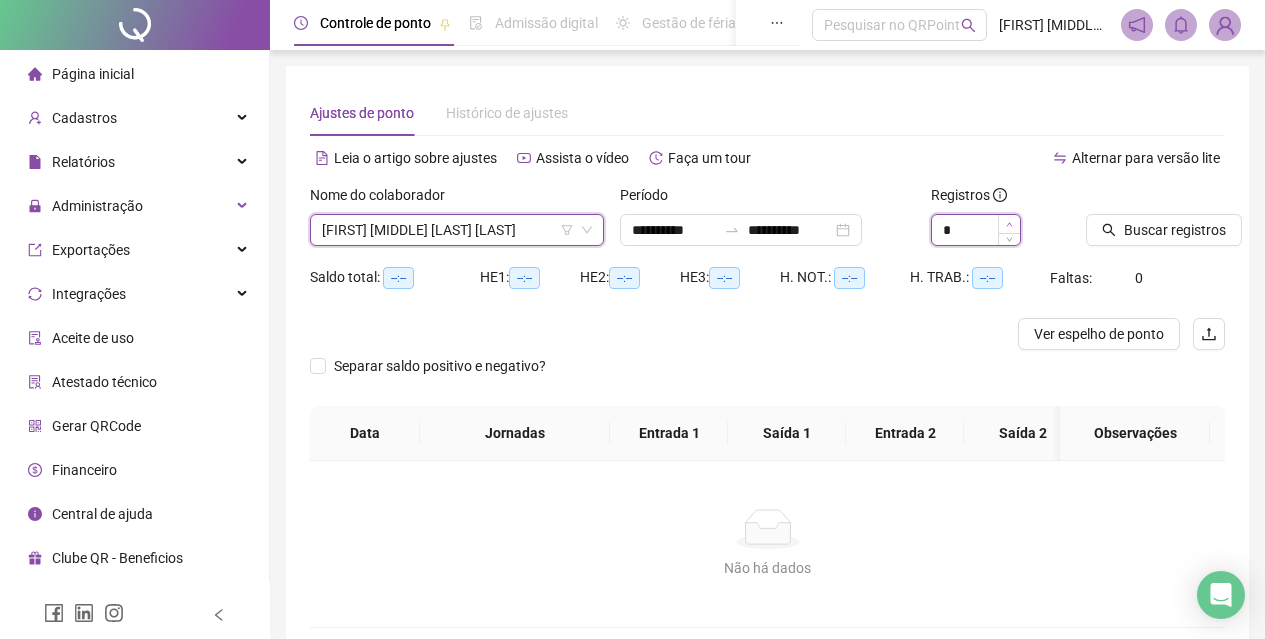 click at bounding box center [1009, 224] 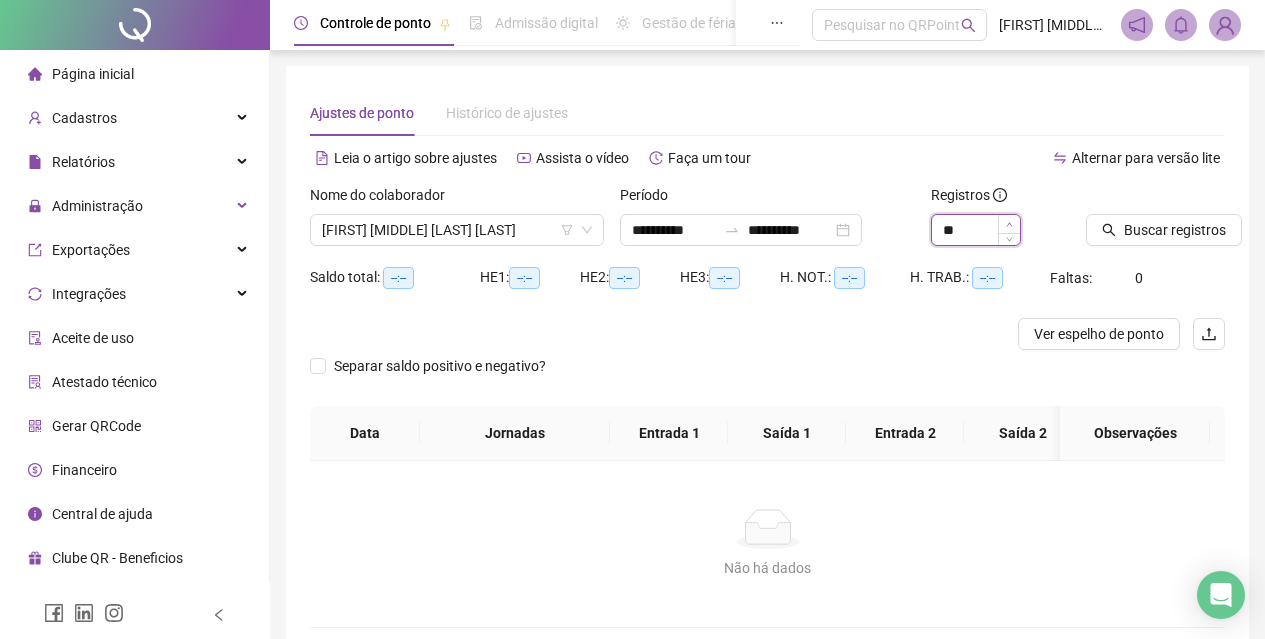 click at bounding box center (1009, 224) 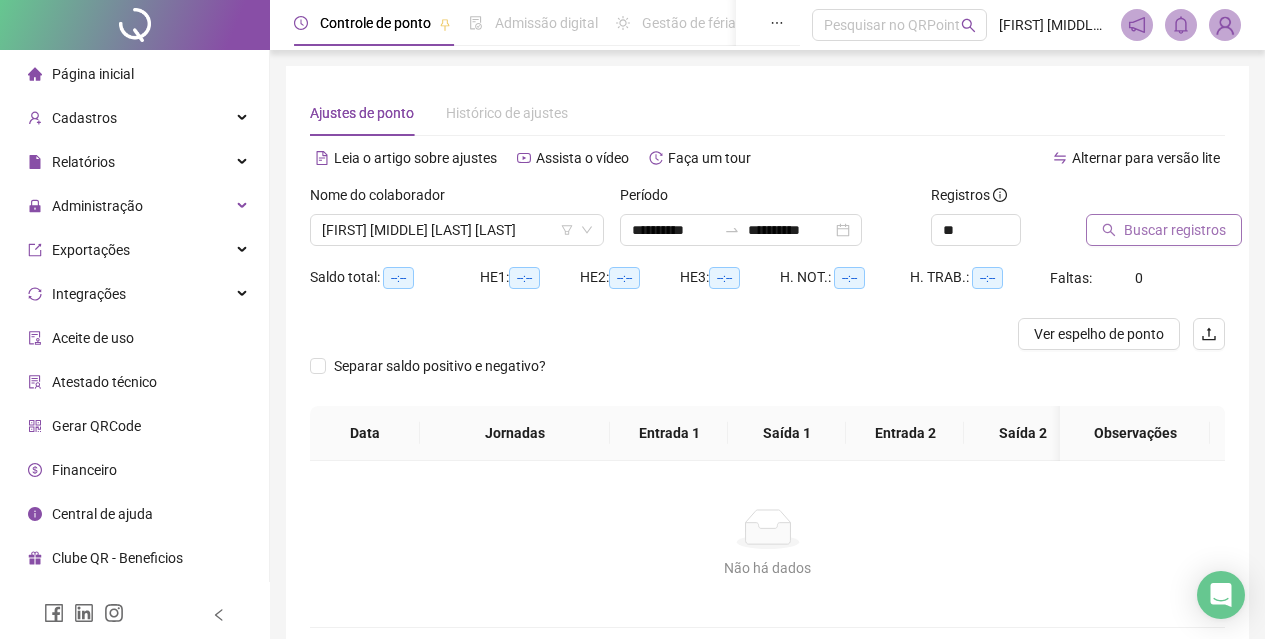 click on "Buscar registros" at bounding box center (1175, 230) 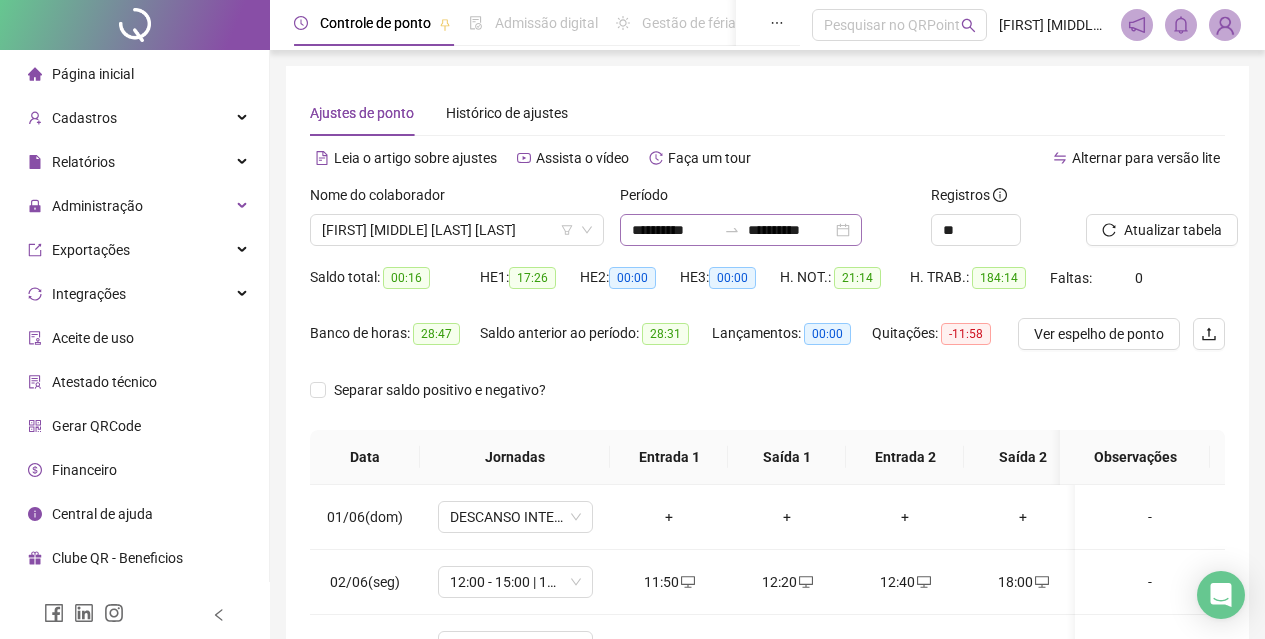 click on "**********" at bounding box center (741, 230) 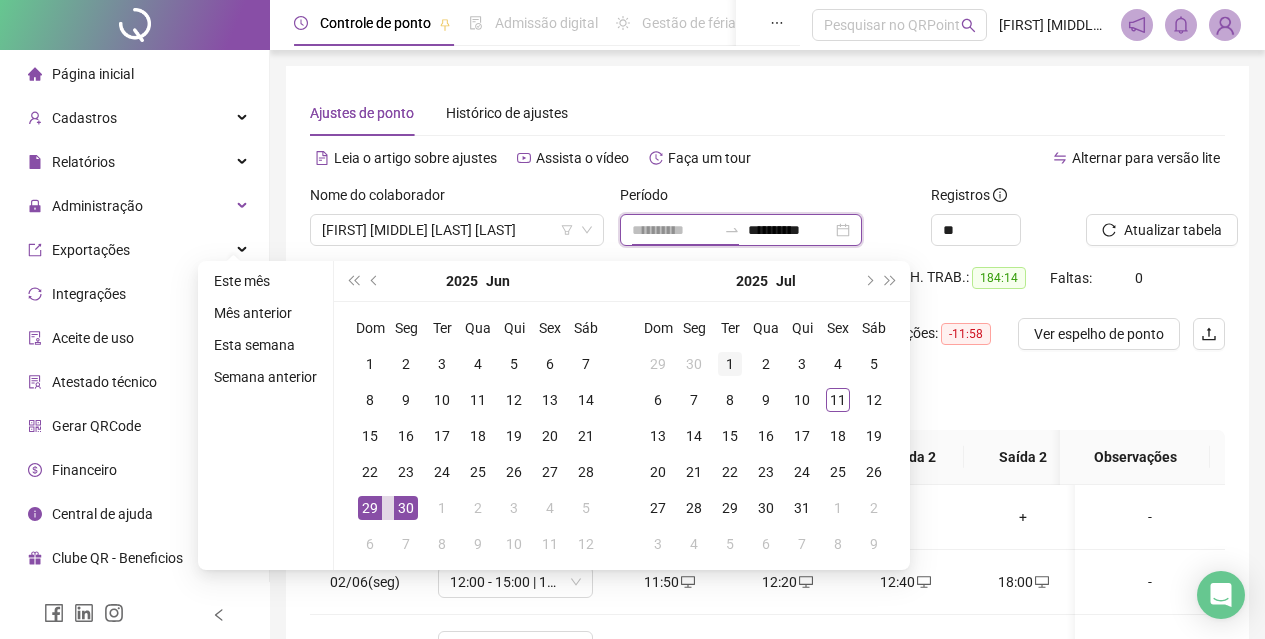 type on "**********" 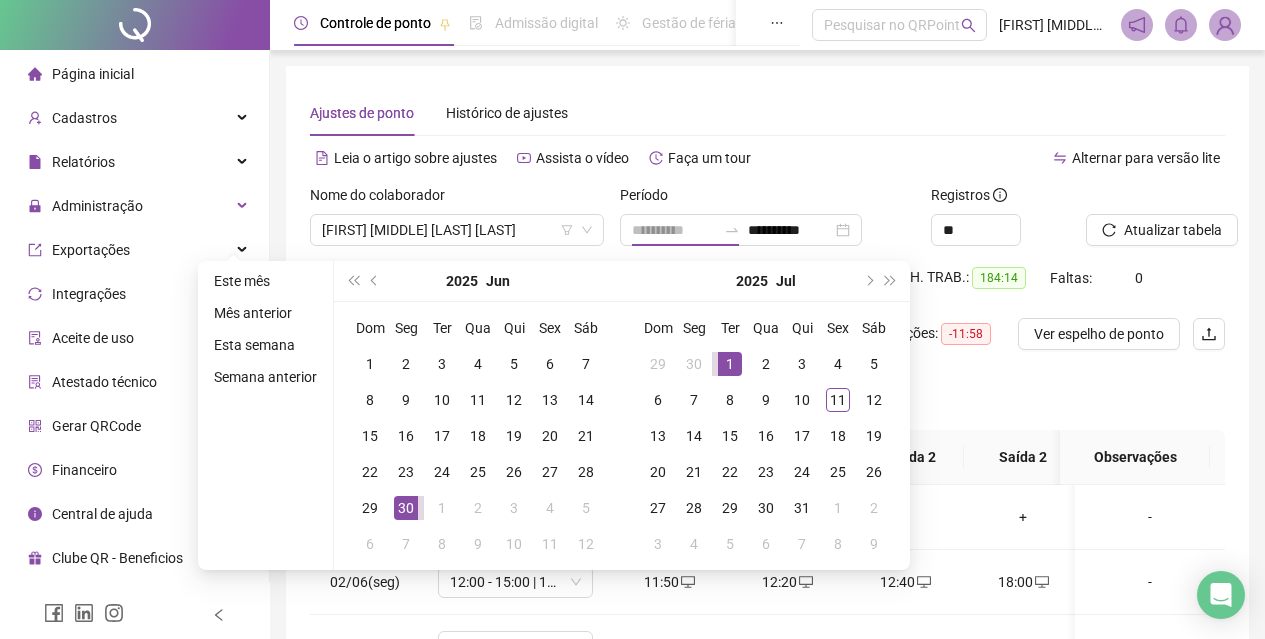 click on "1" at bounding box center (730, 364) 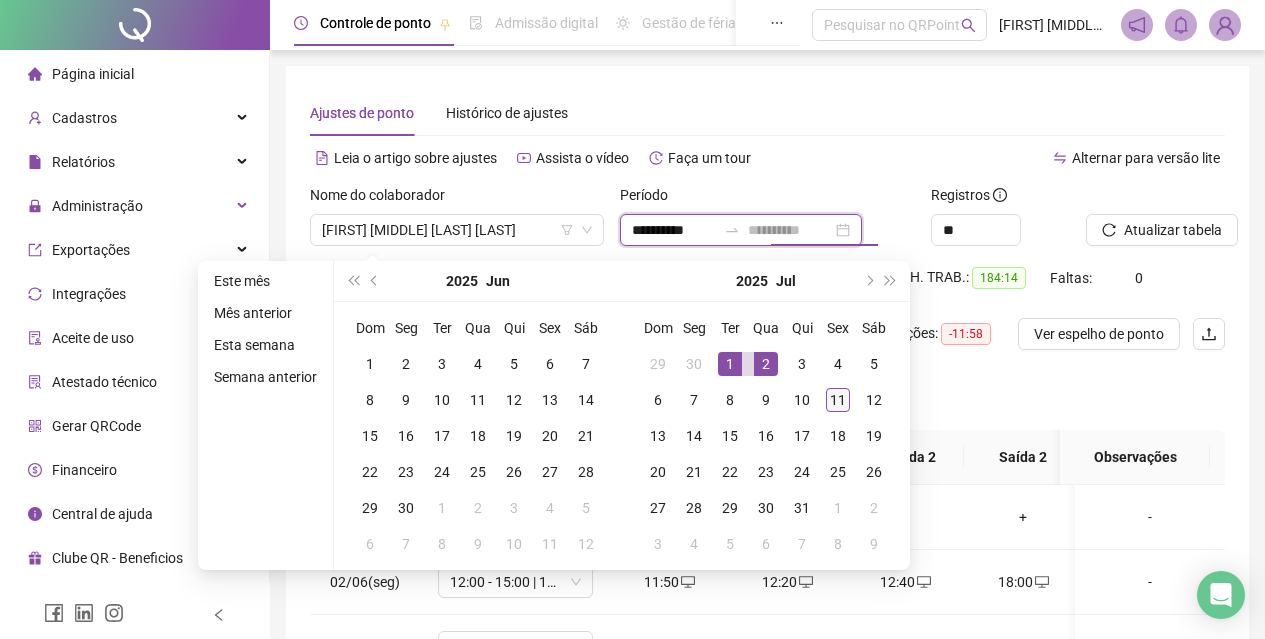 type on "**********" 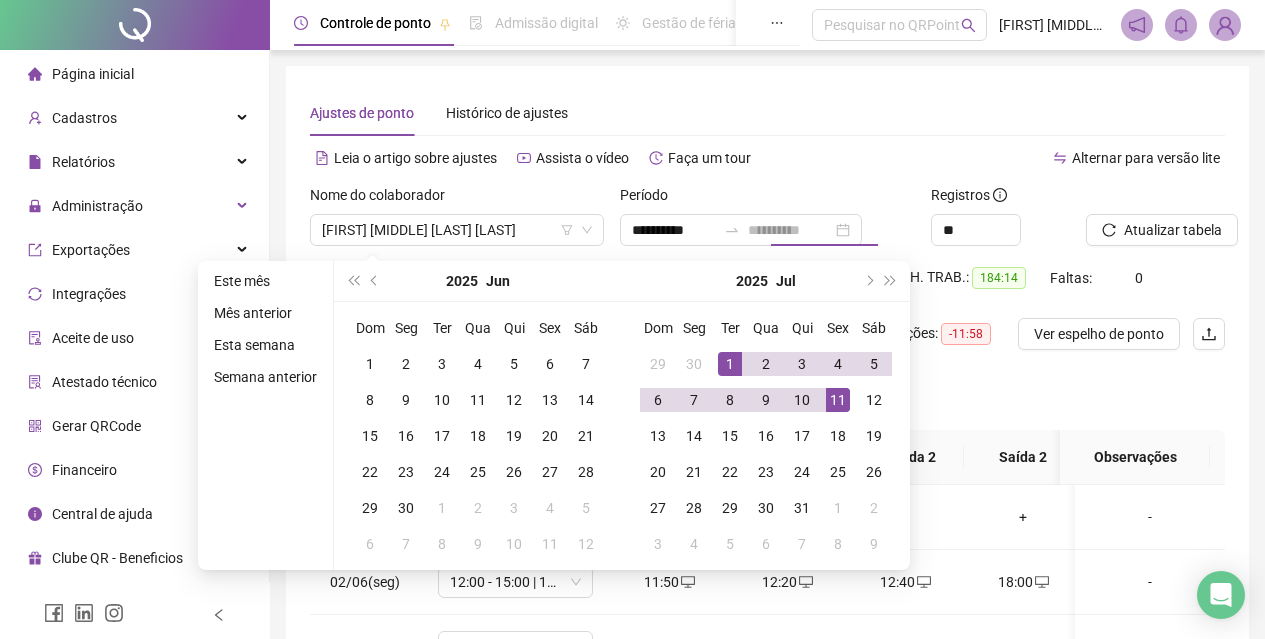 click on "11" at bounding box center (838, 400) 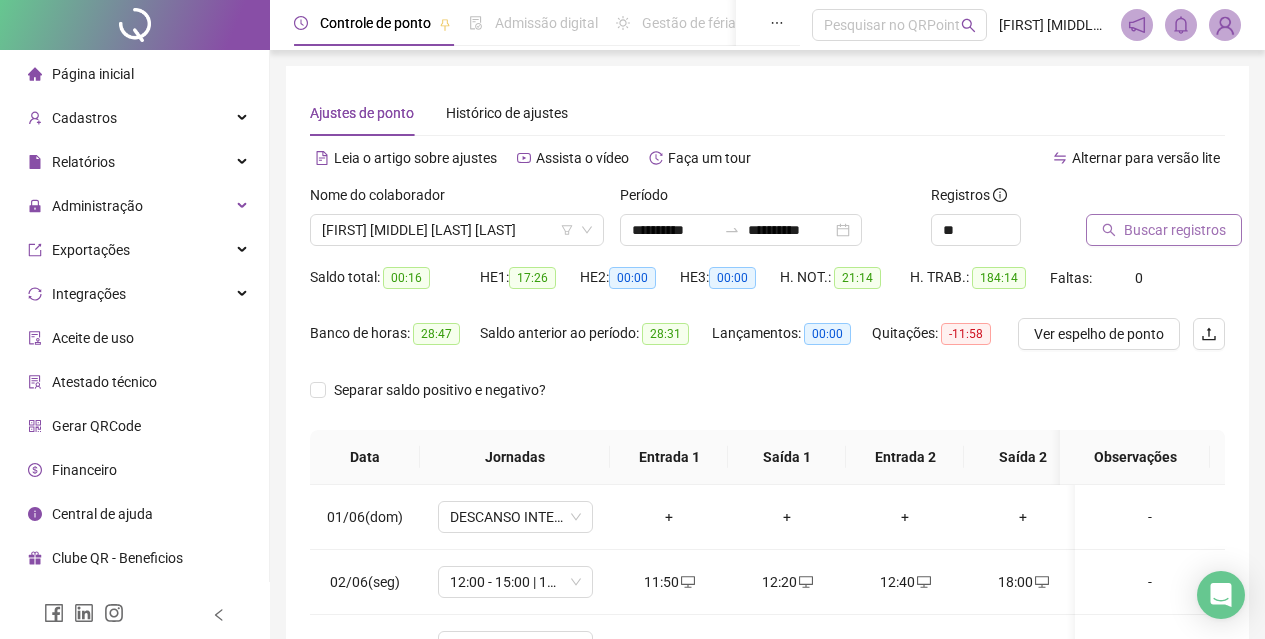 click on "Buscar registros" at bounding box center [1175, 230] 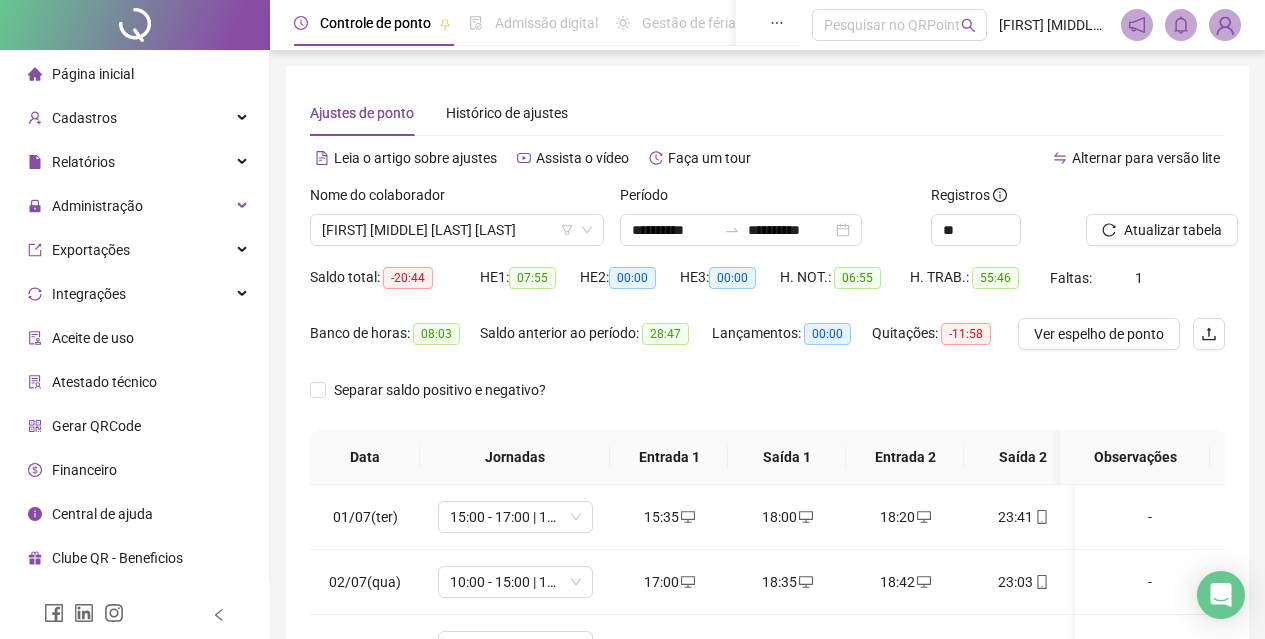 scroll, scrollTop: 383, scrollLeft: 0, axis: vertical 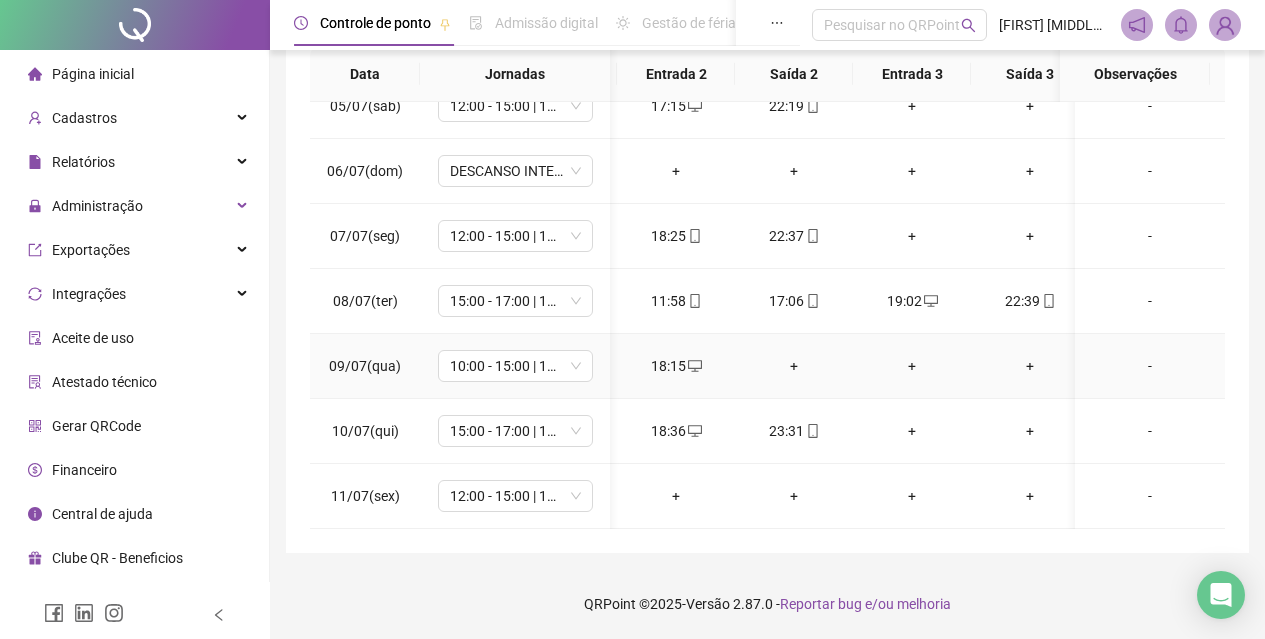 click on "+" at bounding box center (794, 366) 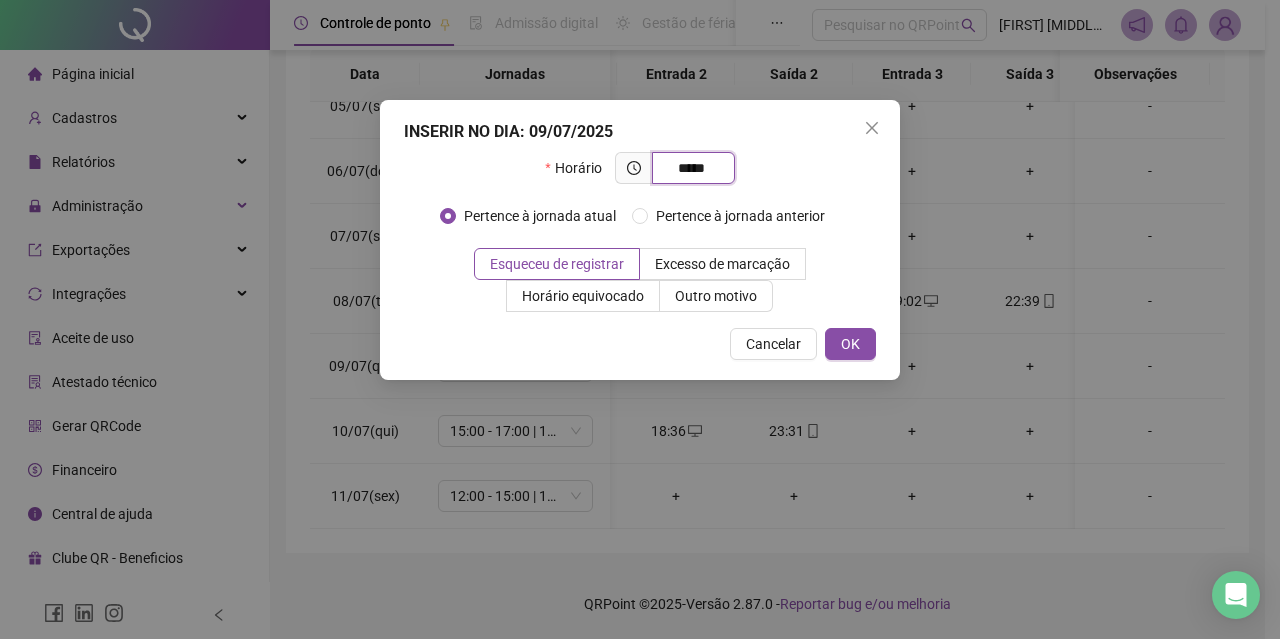 type on "*****" 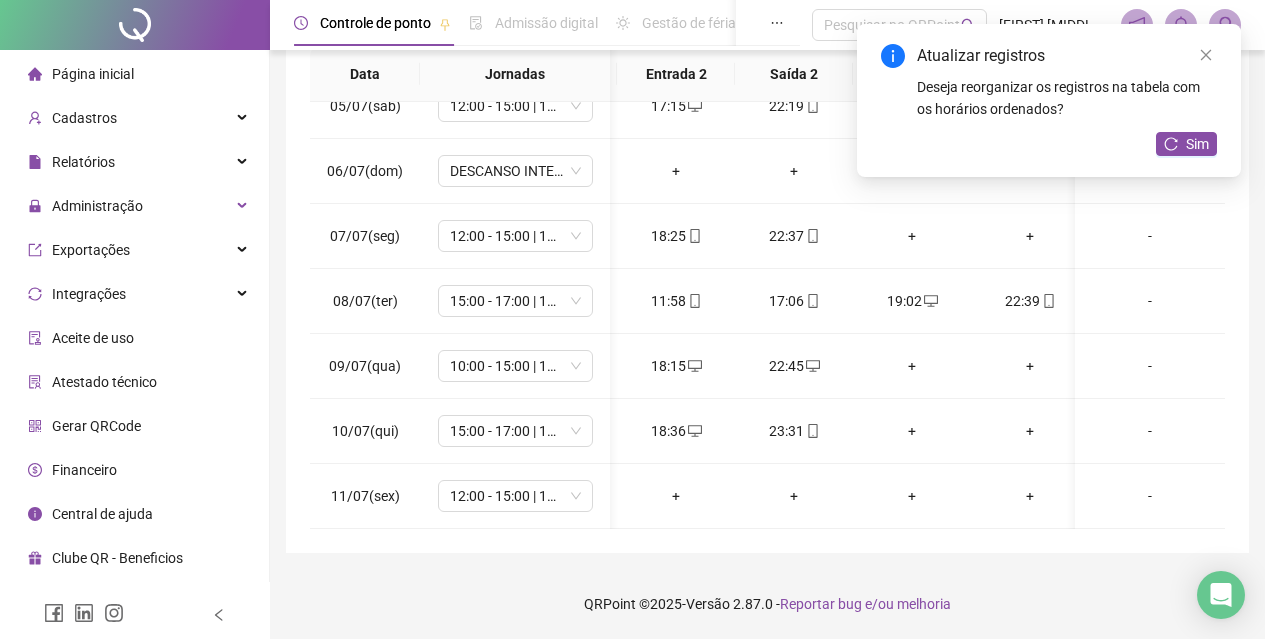 scroll, scrollTop: 303, scrollLeft: 39, axis: both 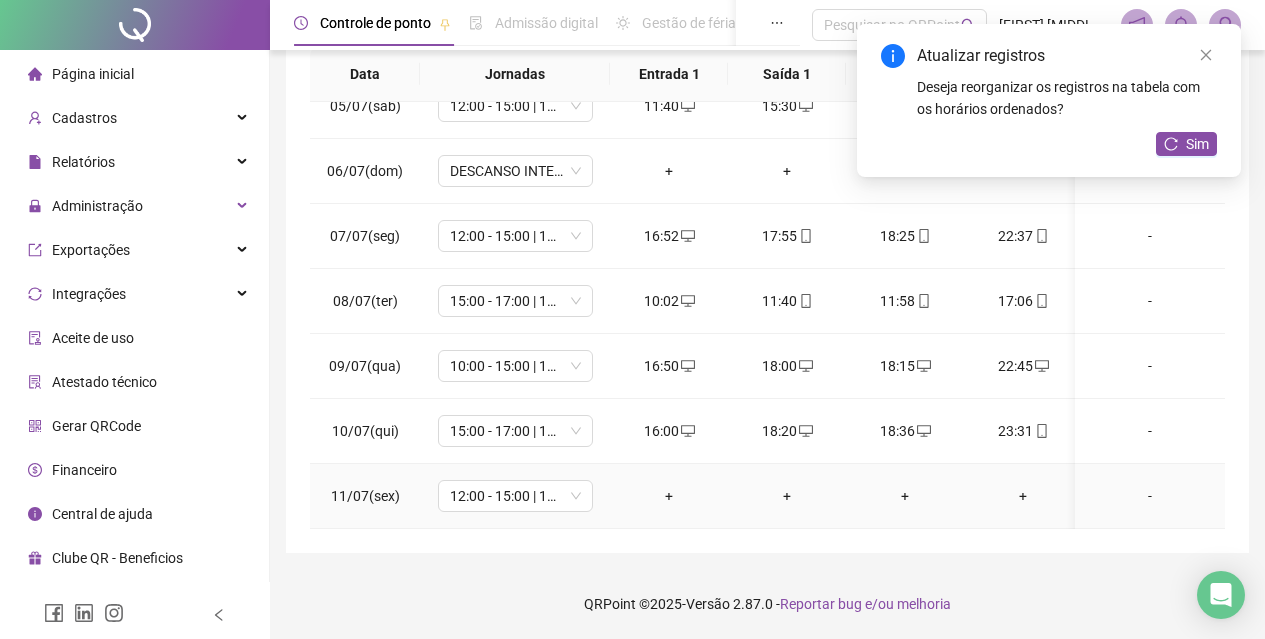 click on "+" at bounding box center [669, 496] 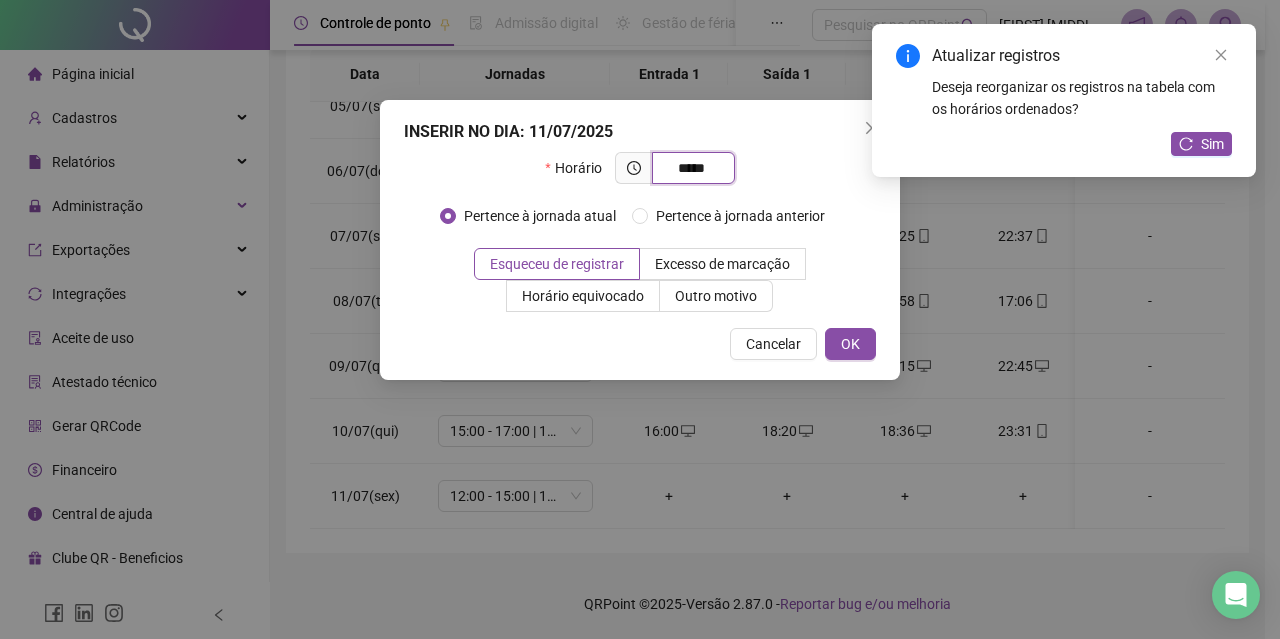 type on "*****" 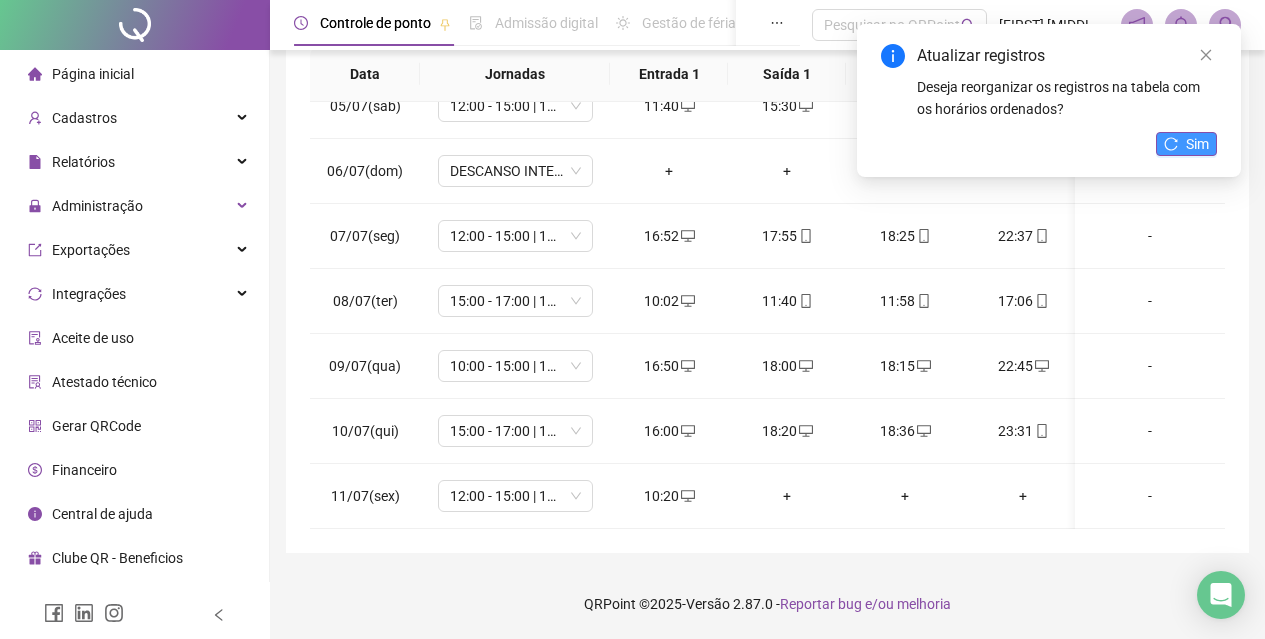 click on "Sim" at bounding box center [1186, 144] 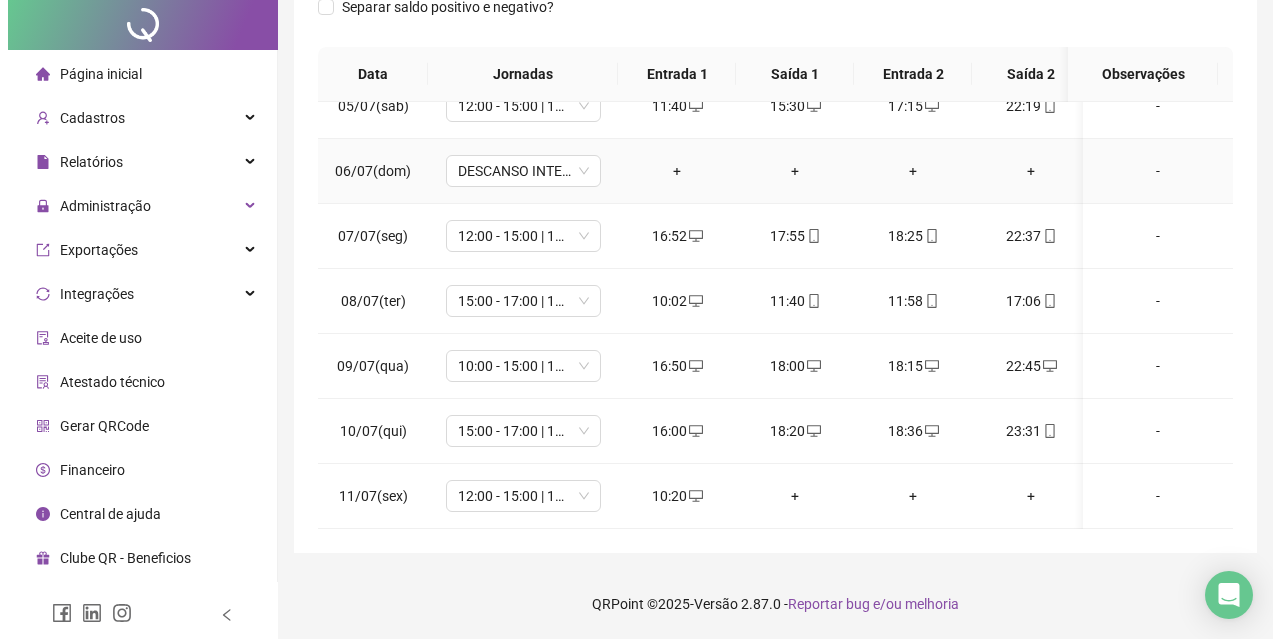 scroll, scrollTop: 0, scrollLeft: 0, axis: both 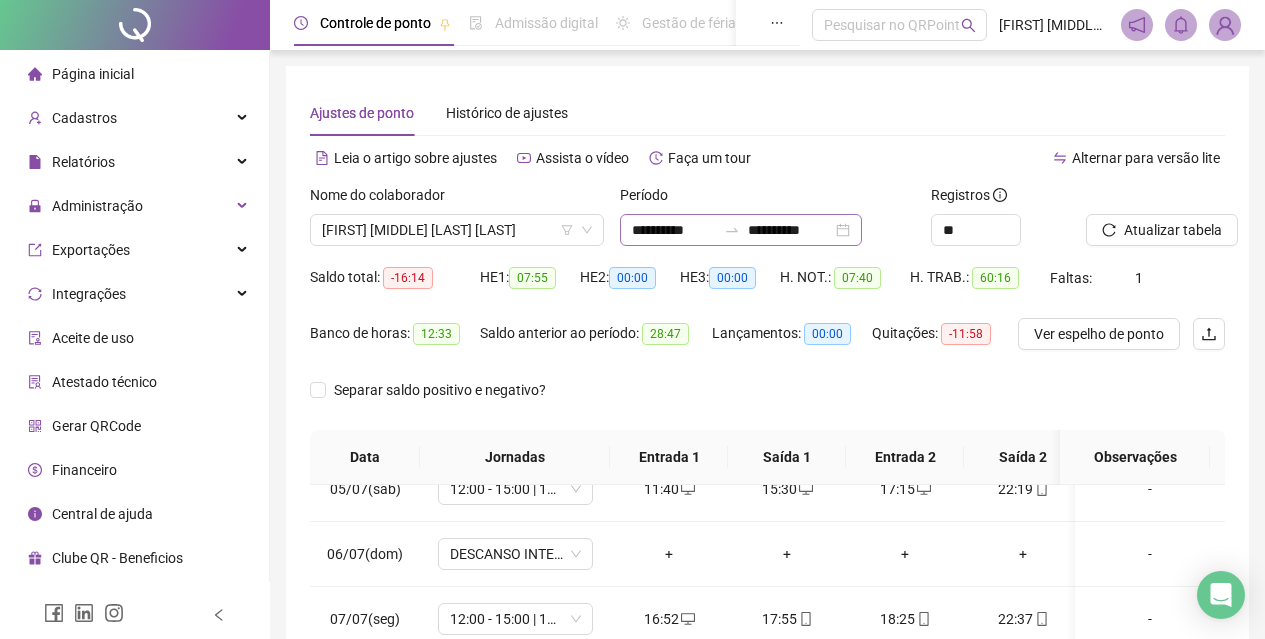 click on "**********" at bounding box center (741, 230) 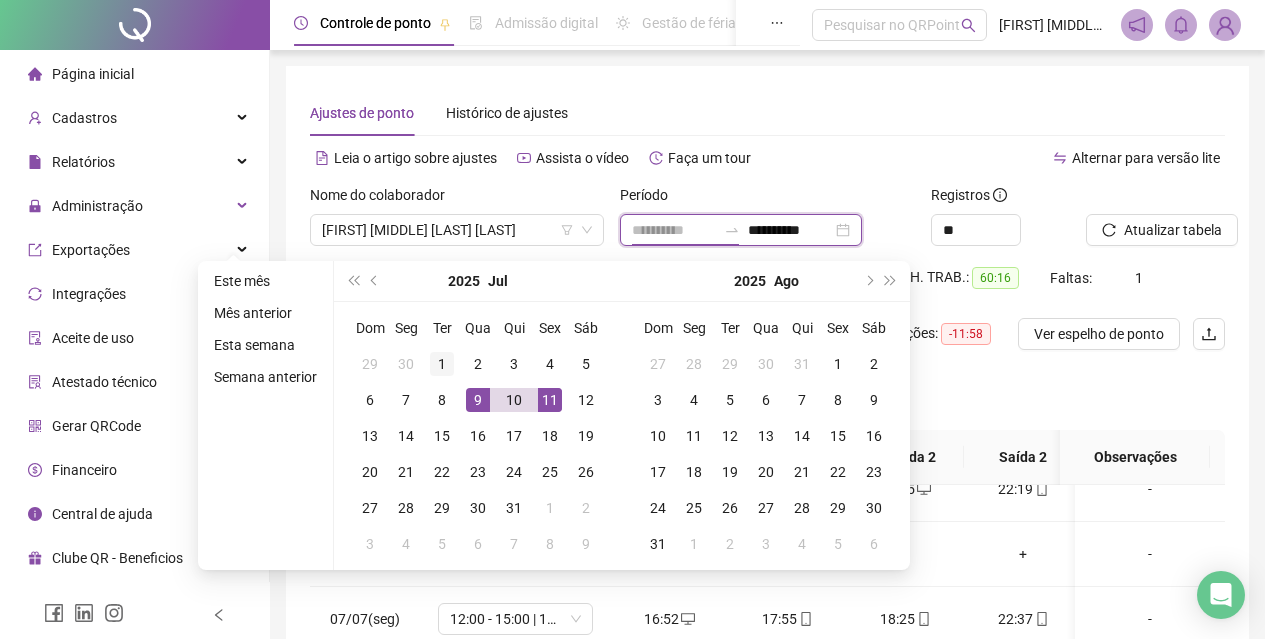 type on "**********" 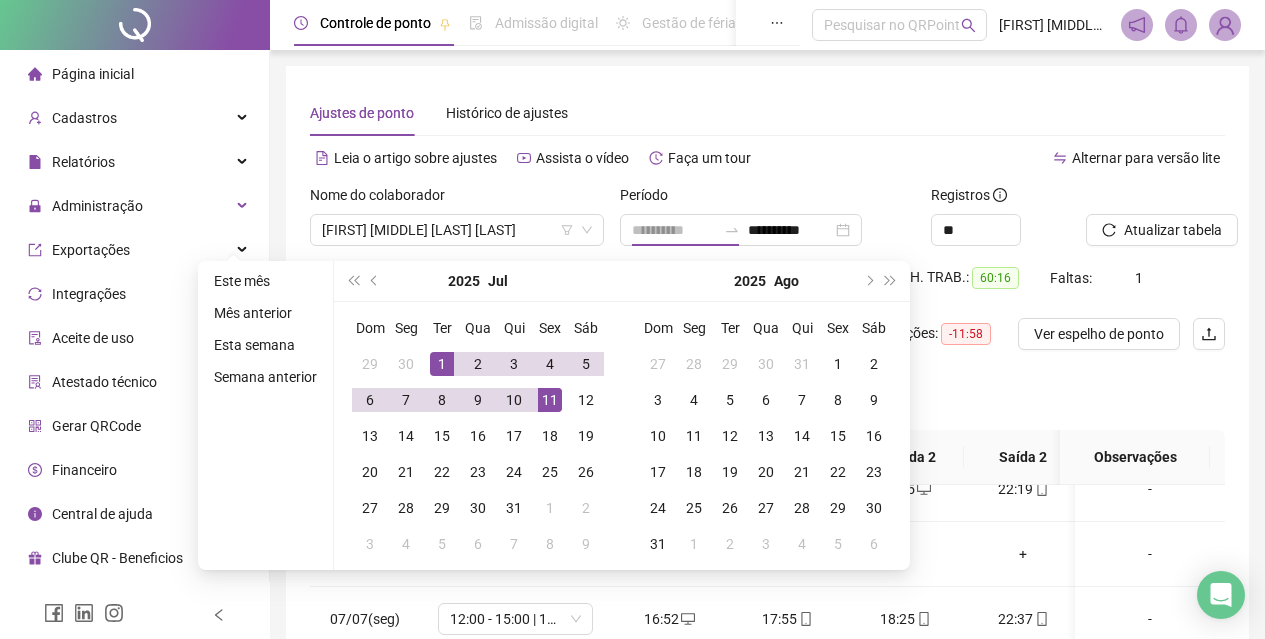 click on "1" at bounding box center (442, 364) 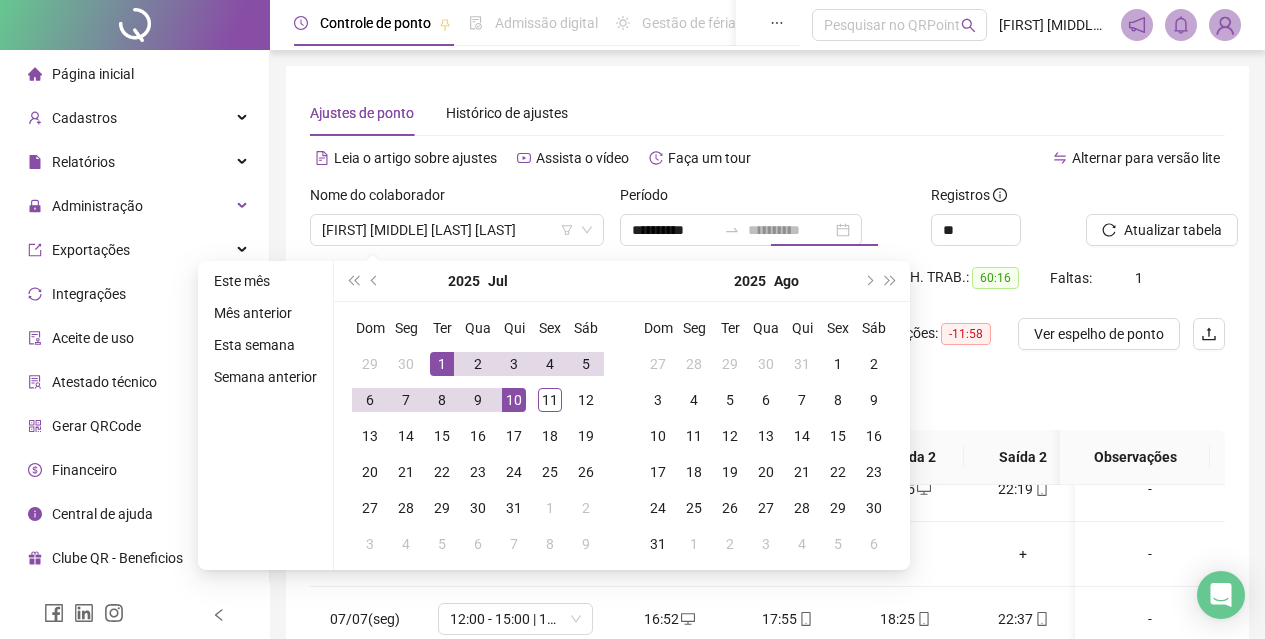 click on "10" at bounding box center (514, 400) 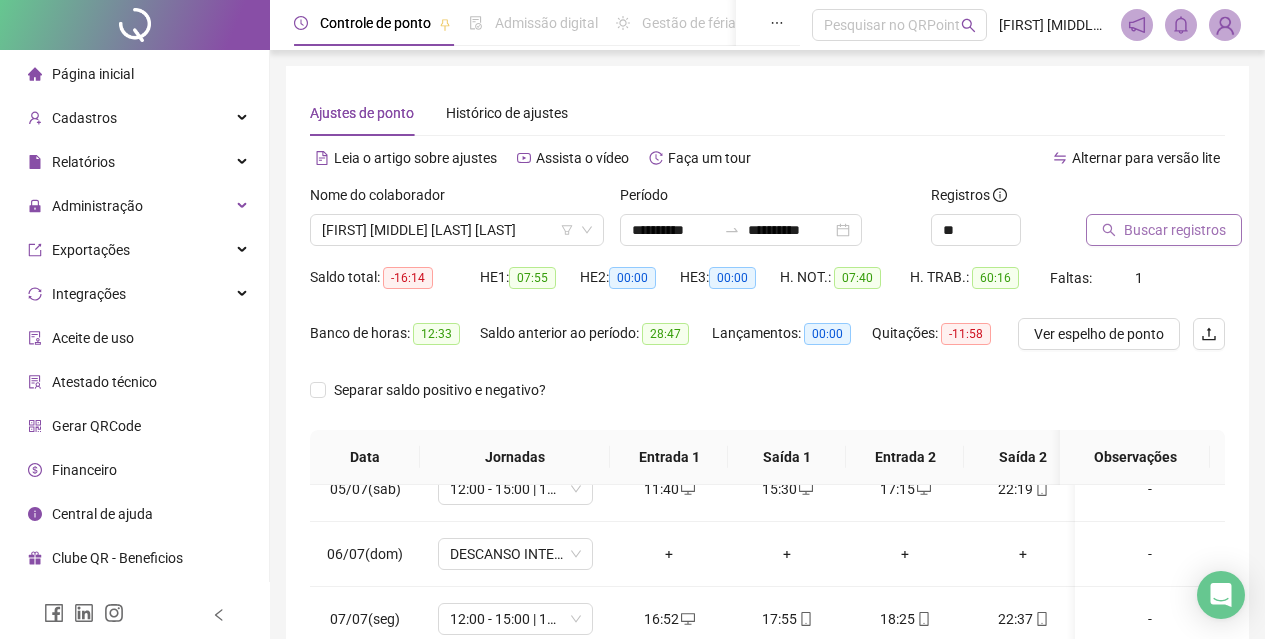 click on "Buscar registros" at bounding box center [1175, 230] 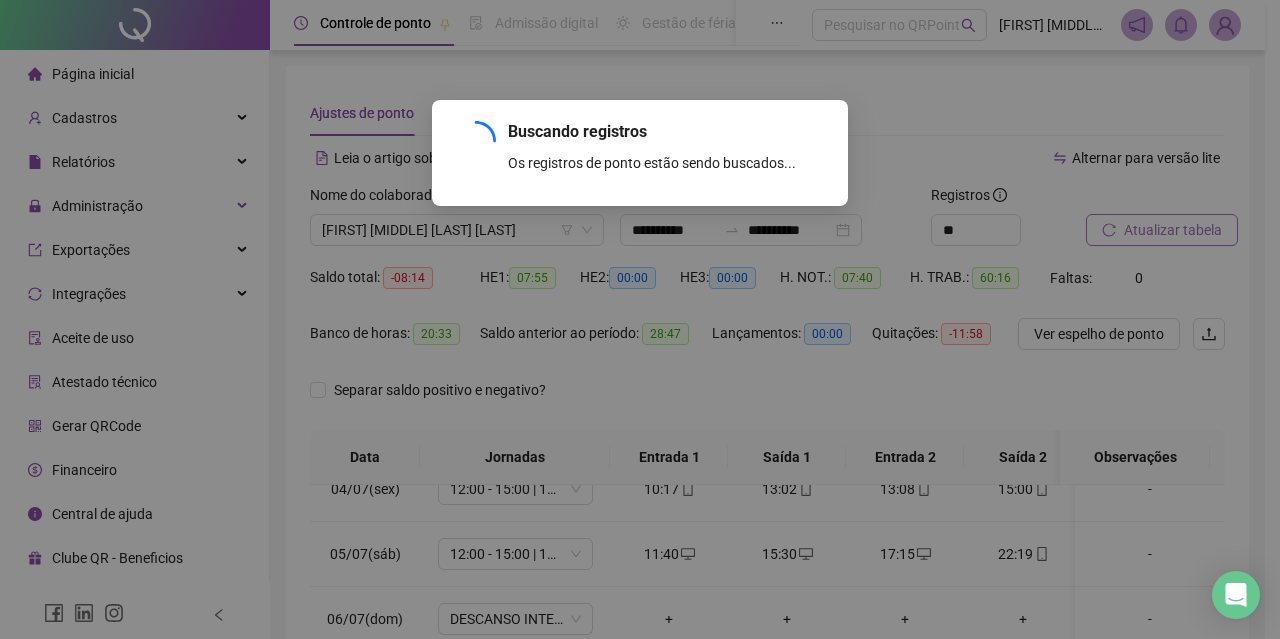 scroll, scrollTop: 238, scrollLeft: 0, axis: vertical 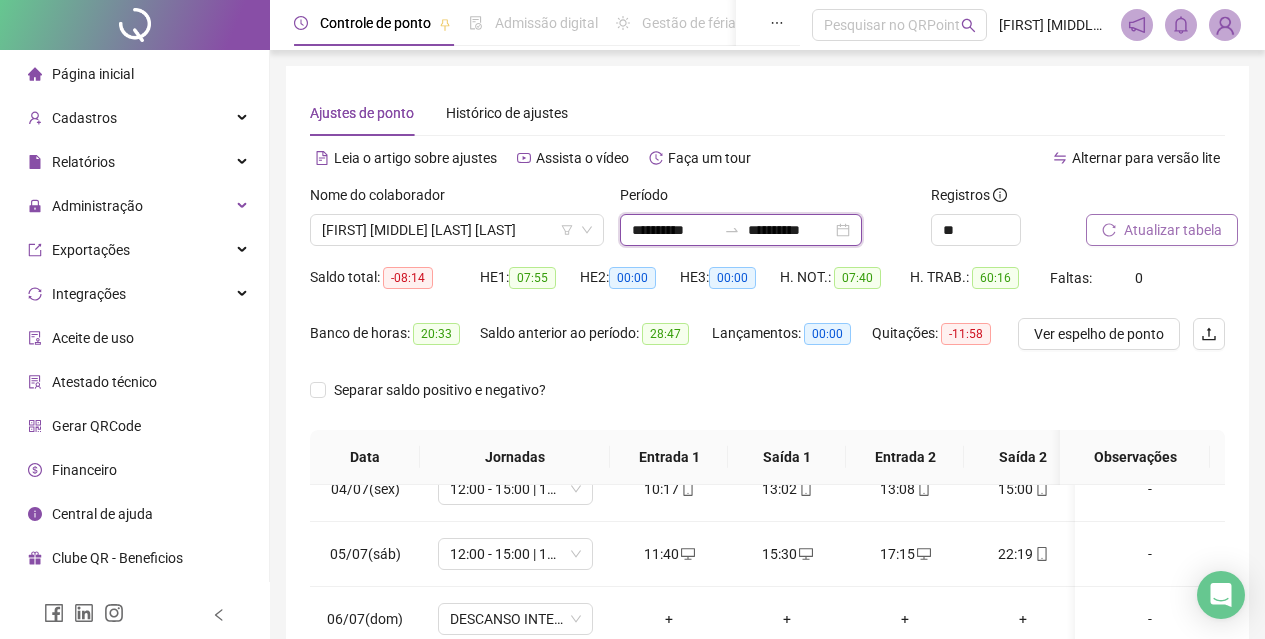click on "**********" at bounding box center [790, 230] 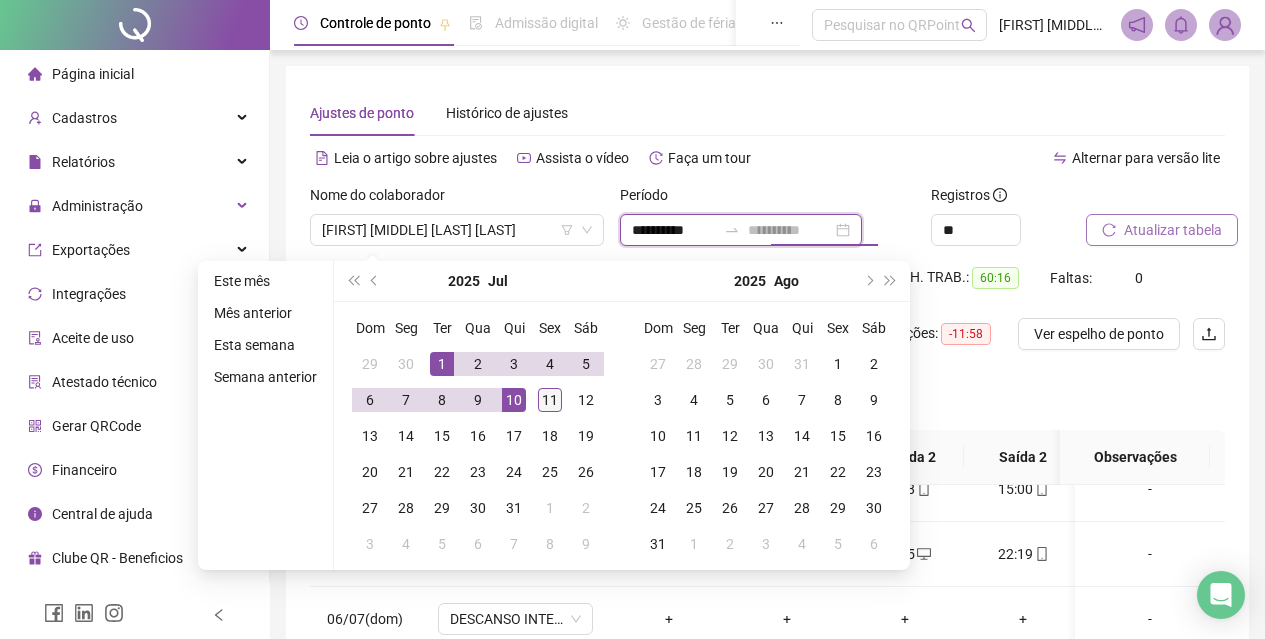 type on "**********" 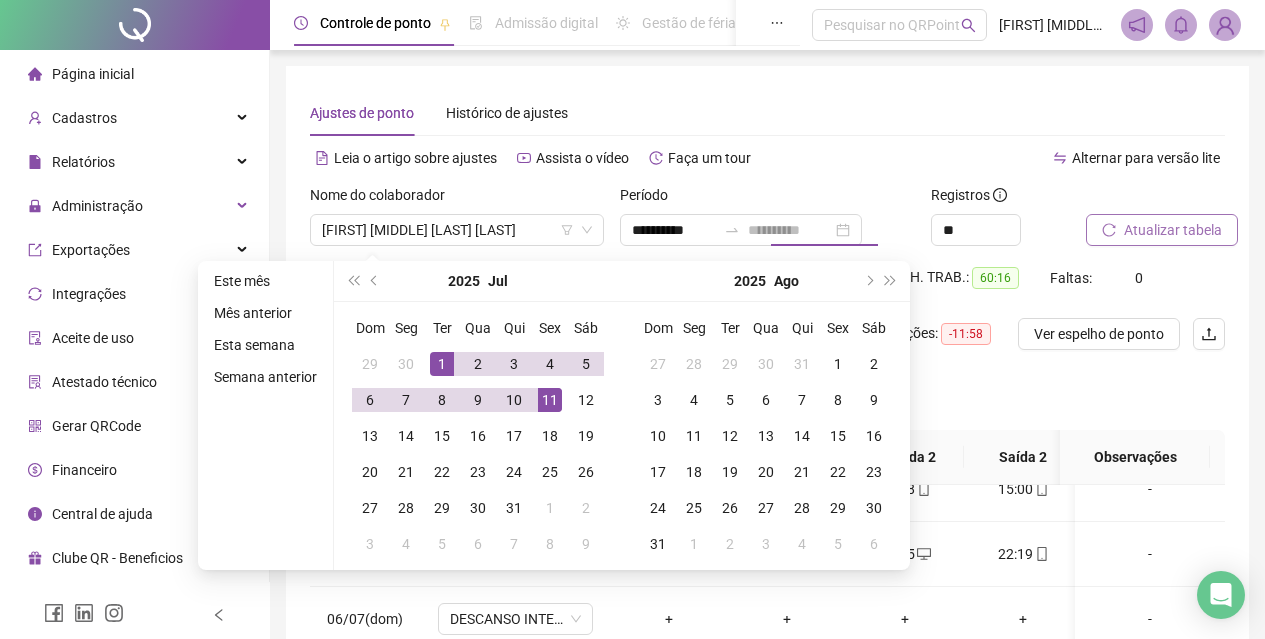 click on "11" at bounding box center [550, 400] 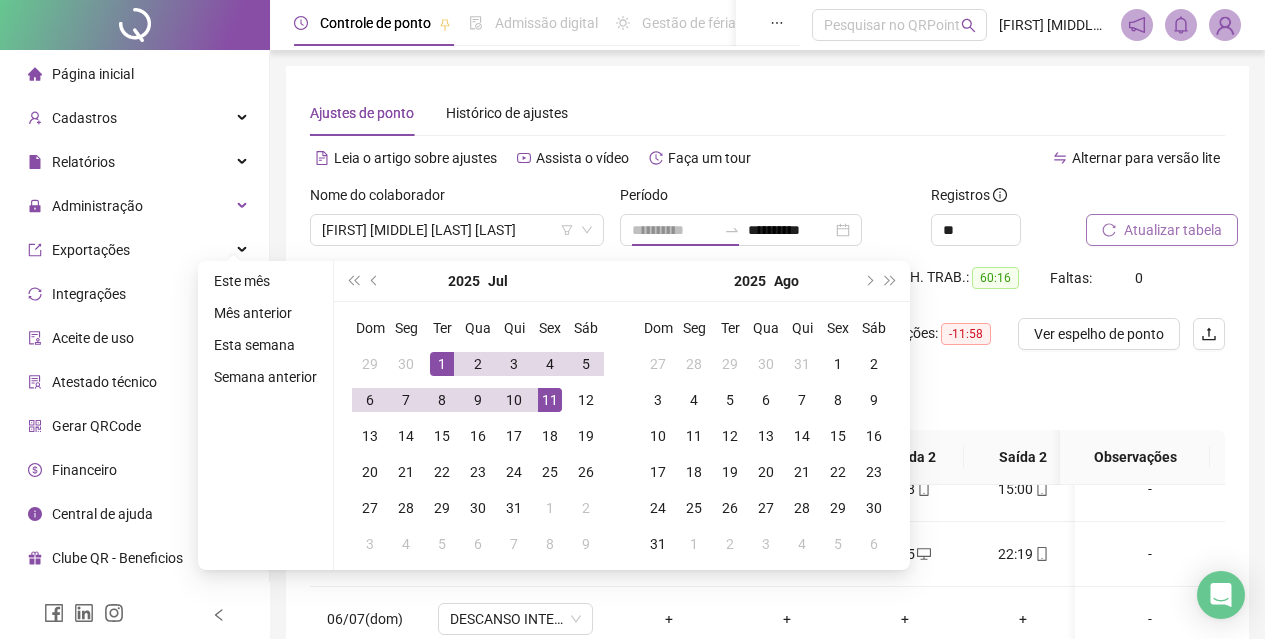 click on "1" at bounding box center [442, 364] 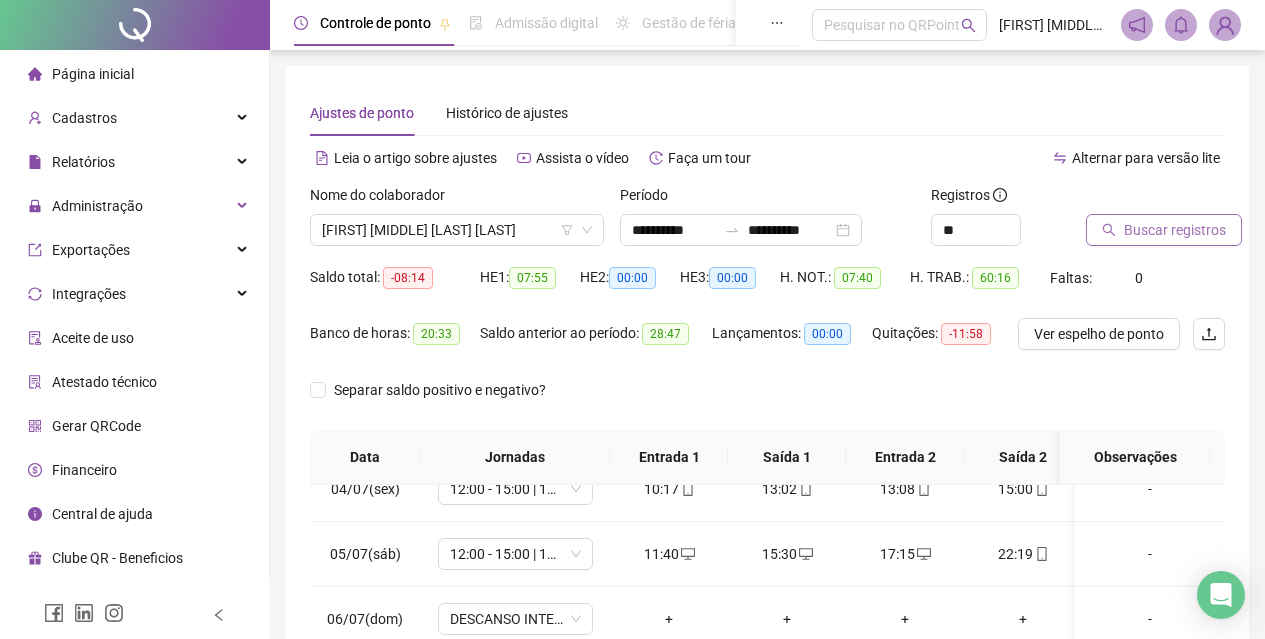 click on "Buscar registros" at bounding box center [1175, 230] 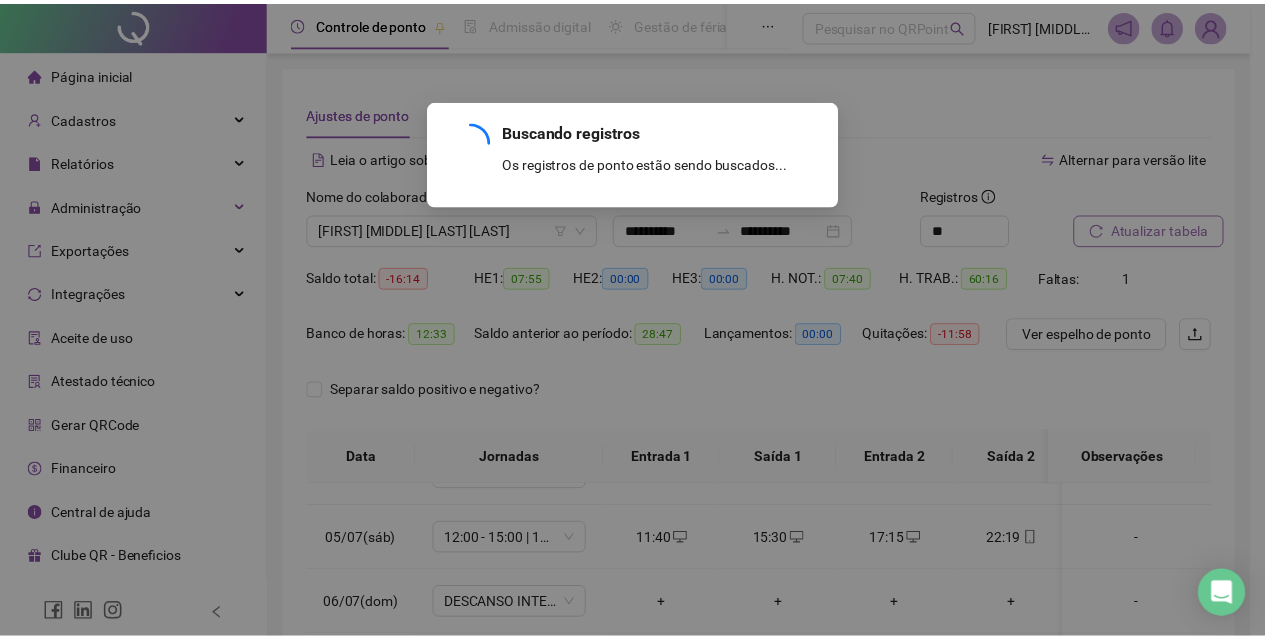 scroll, scrollTop: 303, scrollLeft: 0, axis: vertical 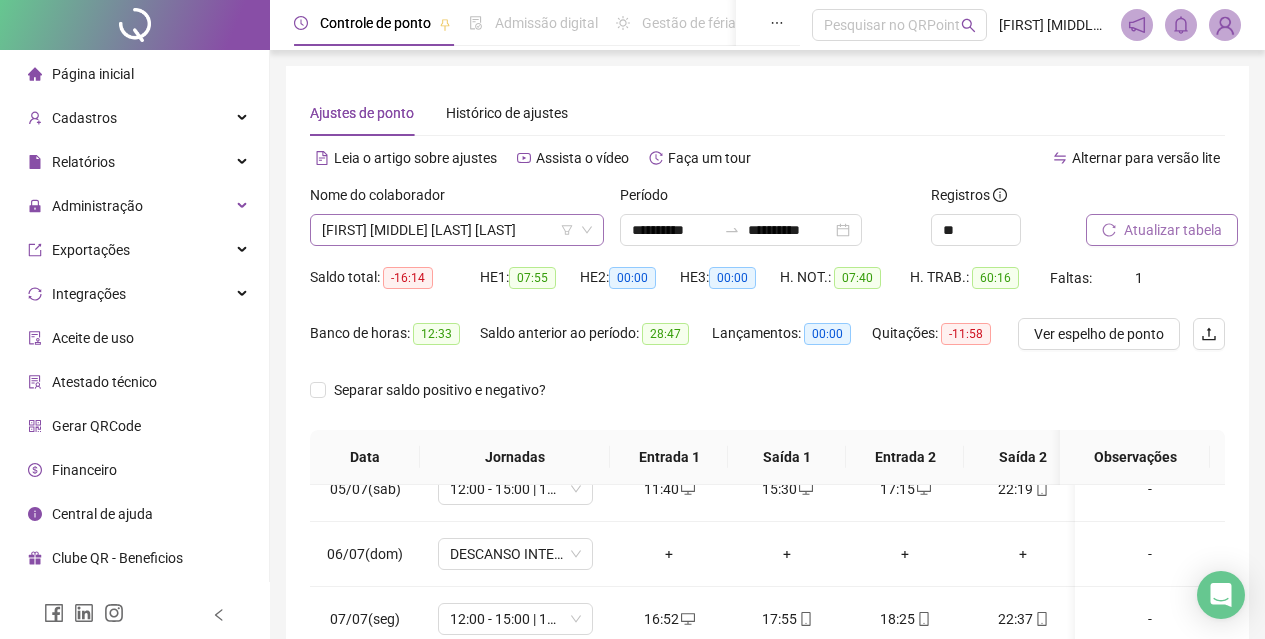 click on "[FIRST] [MIDDLE] [LAST] [LAST]" at bounding box center [457, 230] 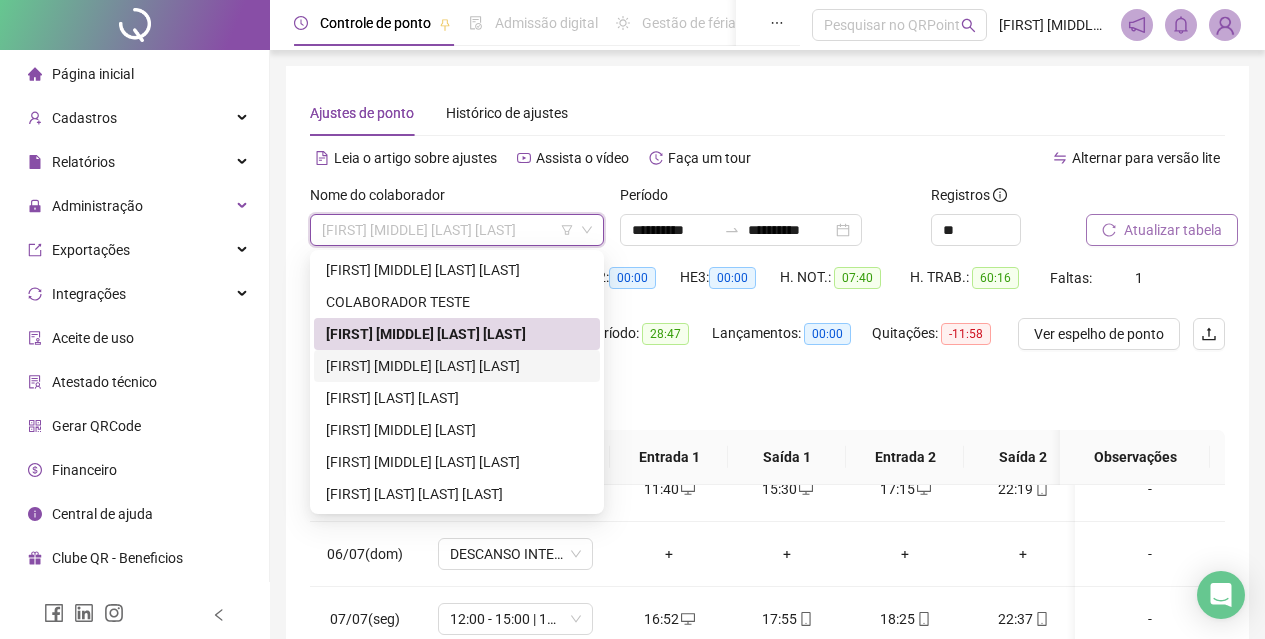 click on "[FIRST] [MIDDLE] [LAST] [LAST]" at bounding box center [457, 366] 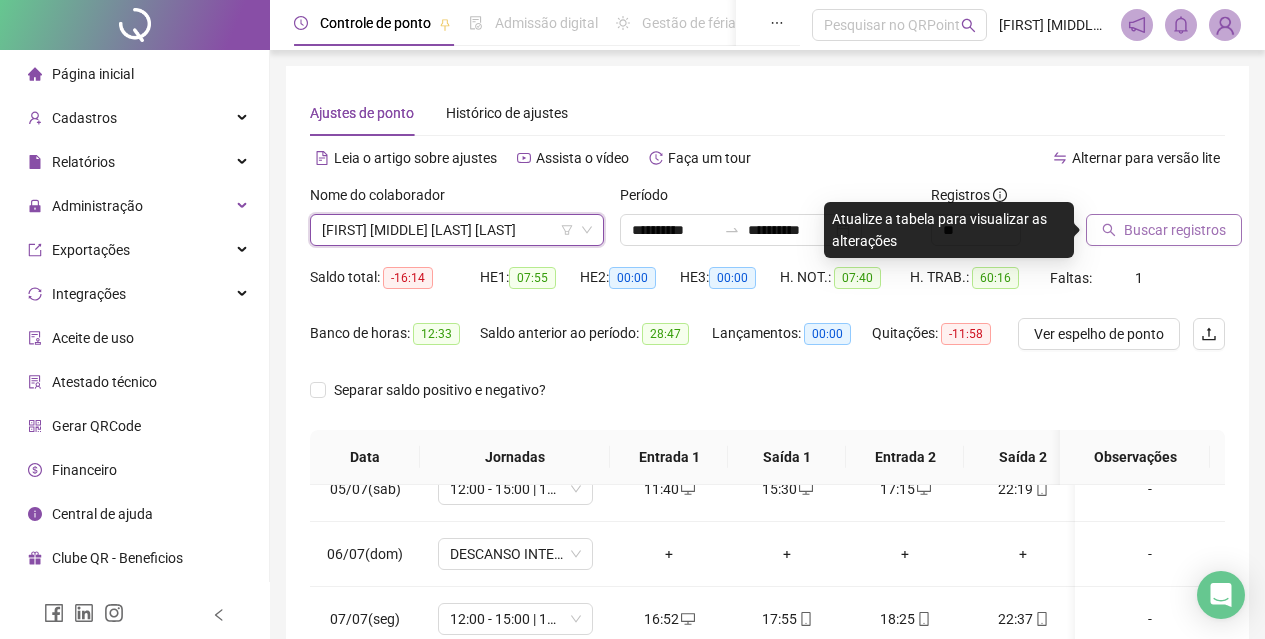 click on "Buscar registros" at bounding box center (1175, 230) 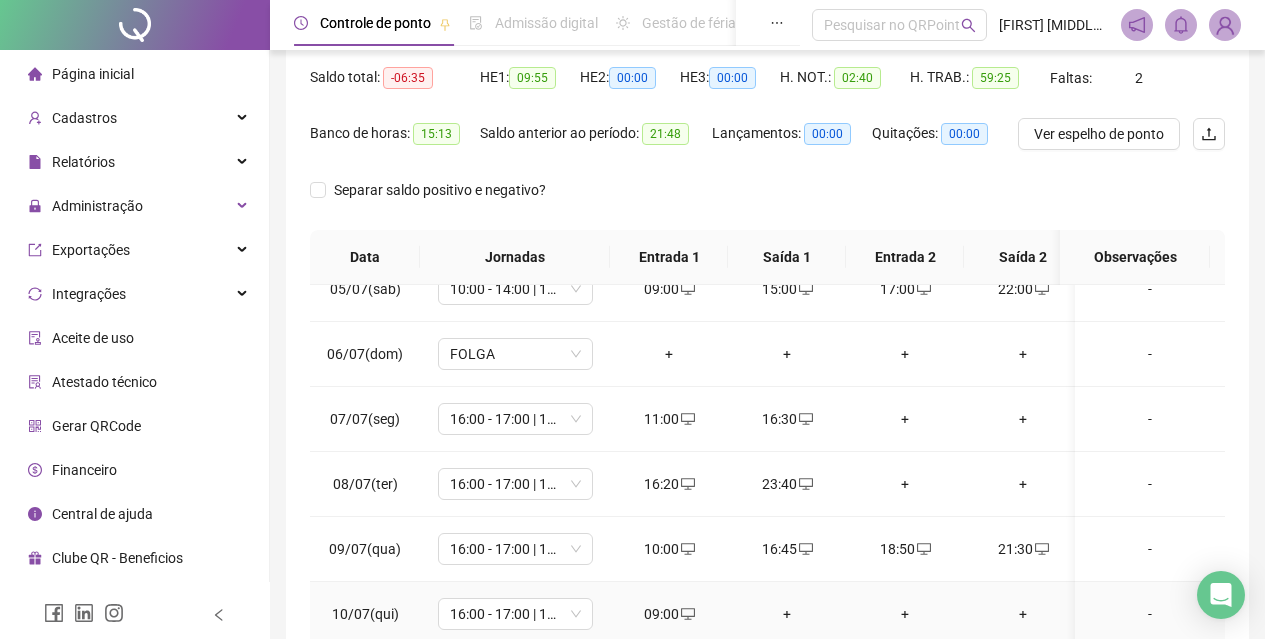 scroll, scrollTop: 383, scrollLeft: 0, axis: vertical 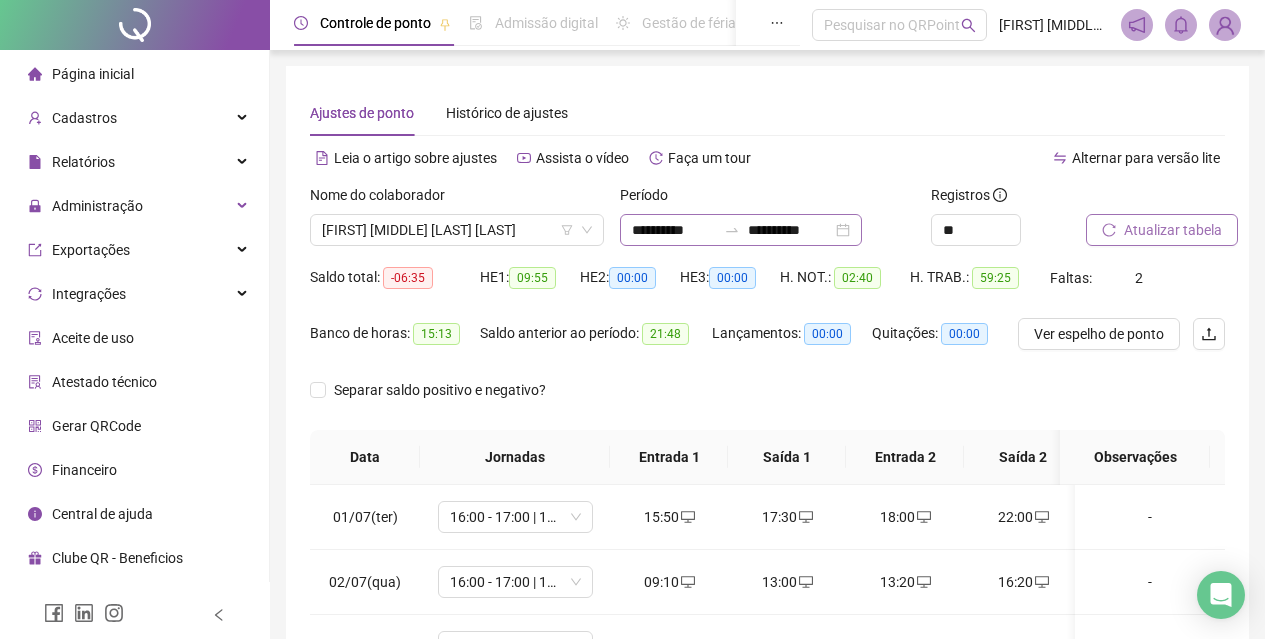 click on "**********" at bounding box center (741, 230) 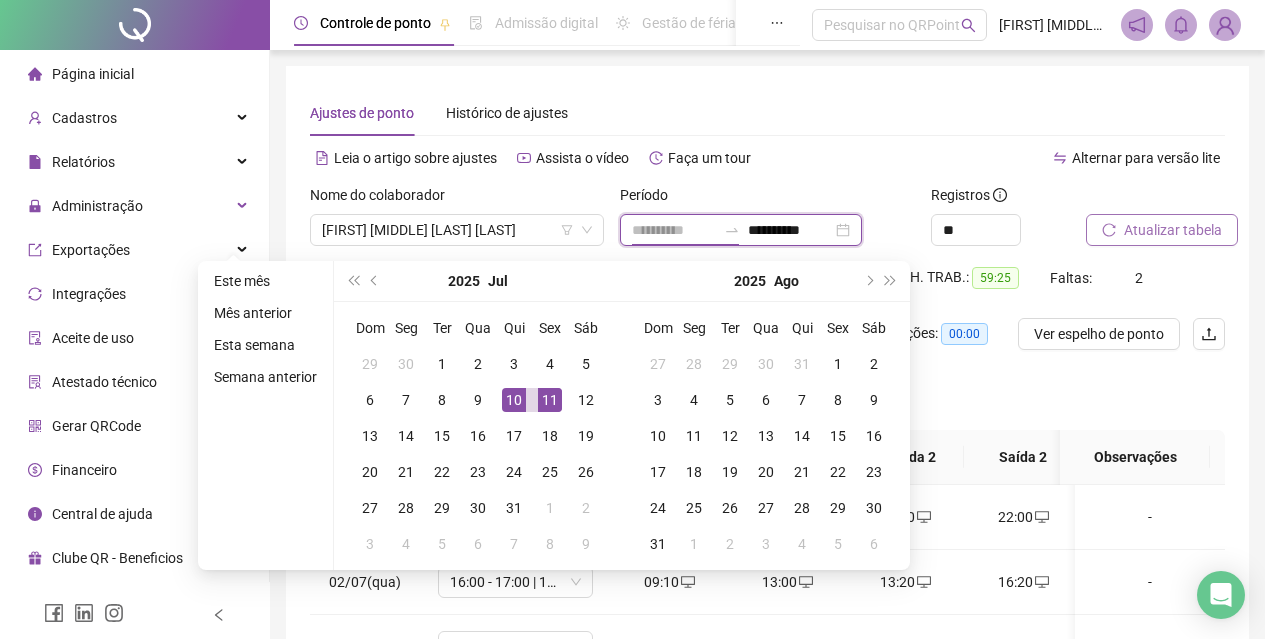 type on "**********" 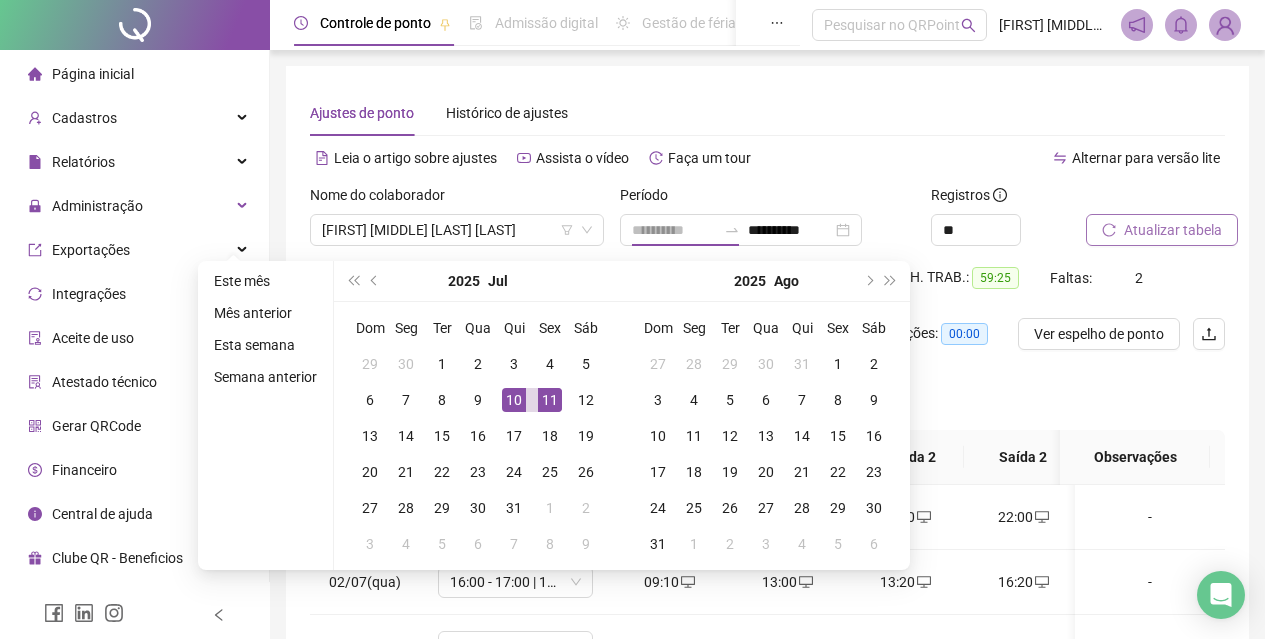 click on "10" at bounding box center (514, 400) 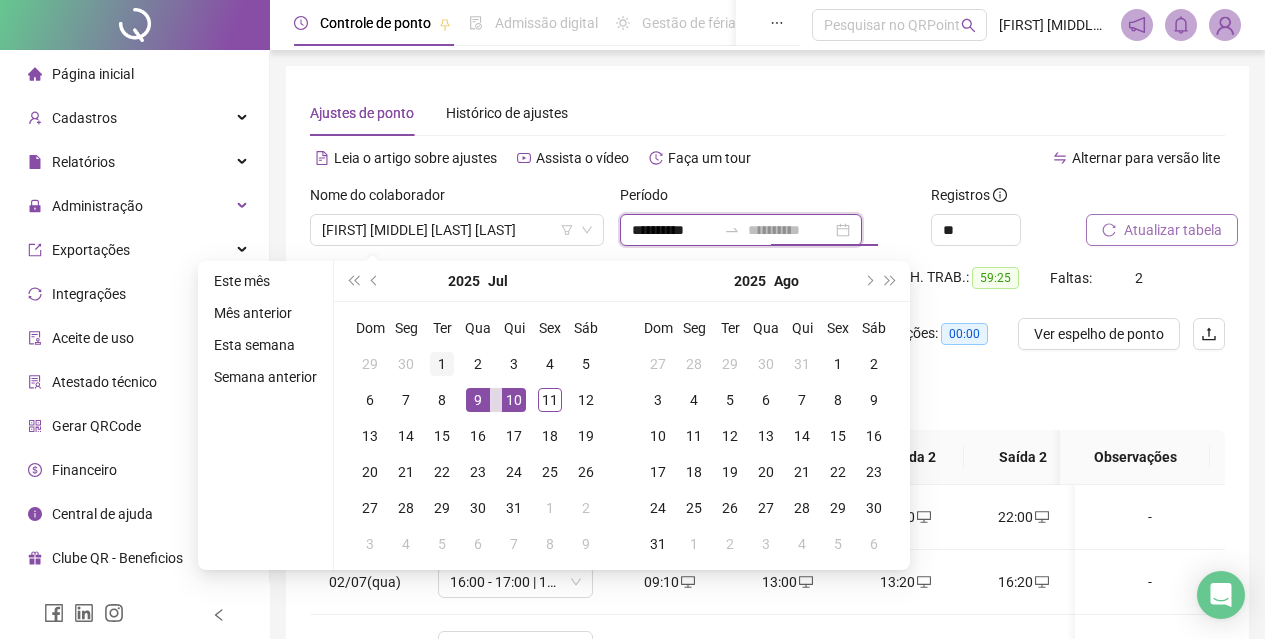 type on "**********" 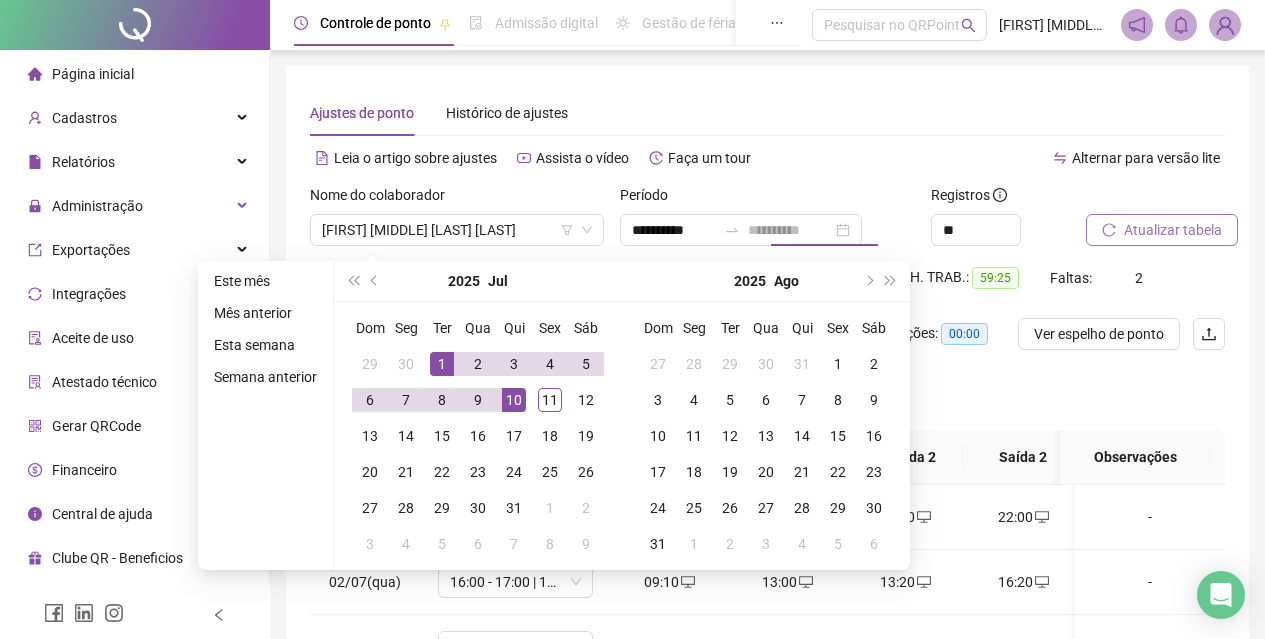 click on "1" at bounding box center [442, 364] 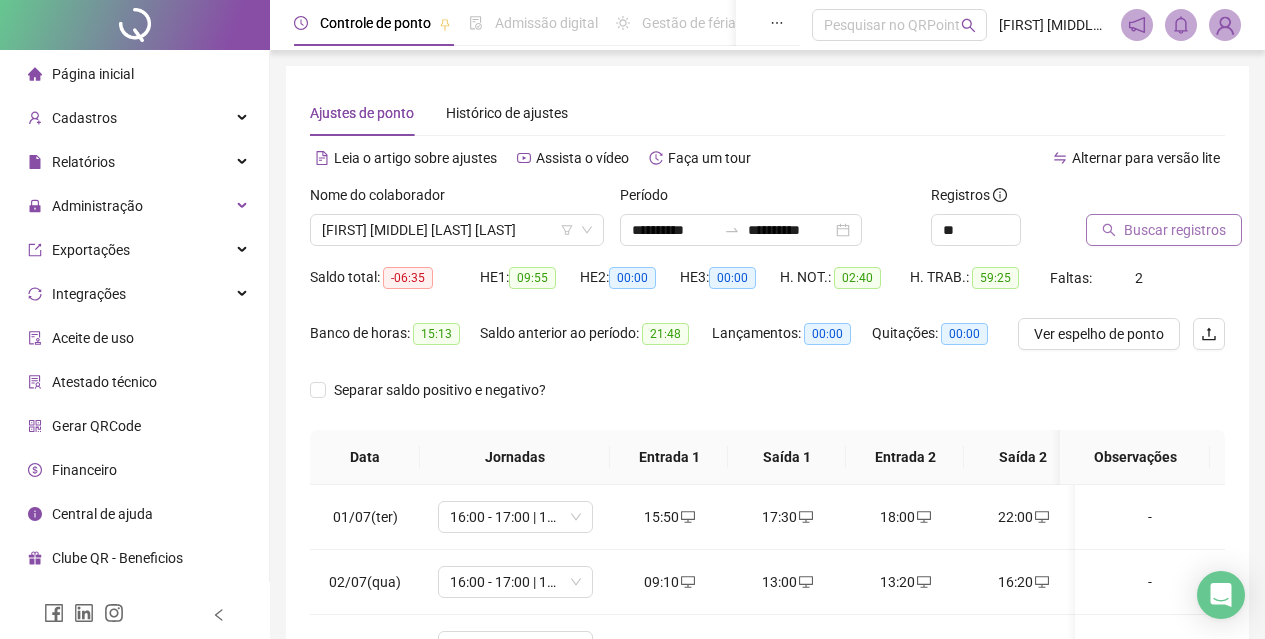 click on "Buscar registros" at bounding box center (1175, 230) 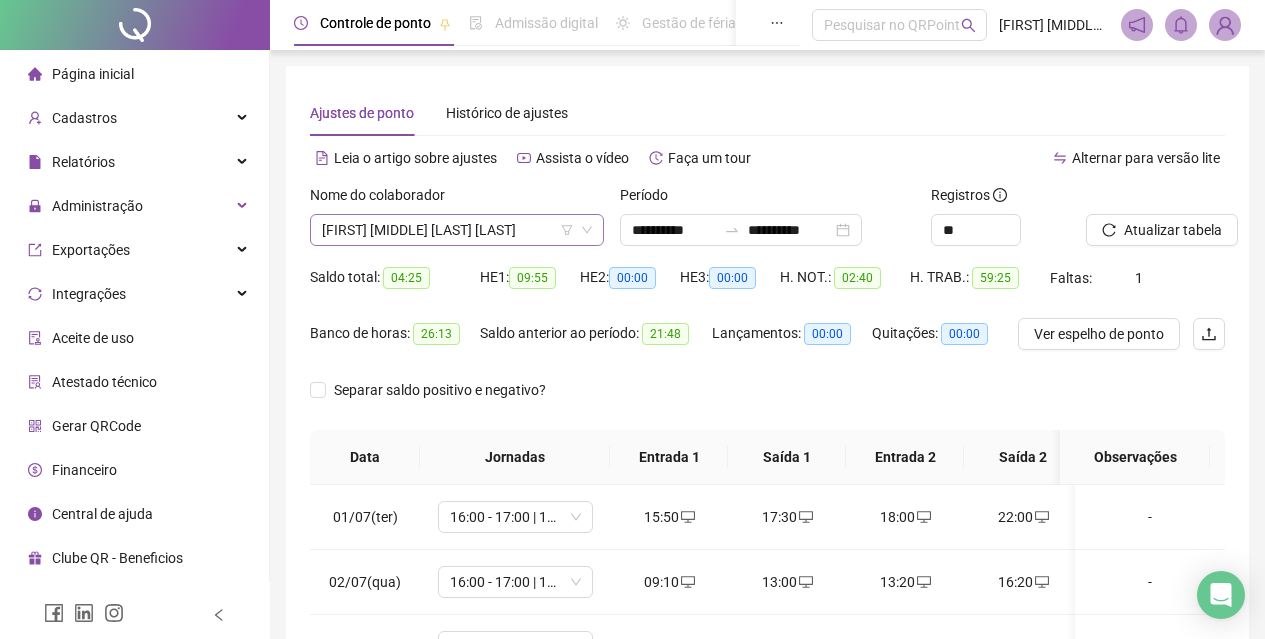 click 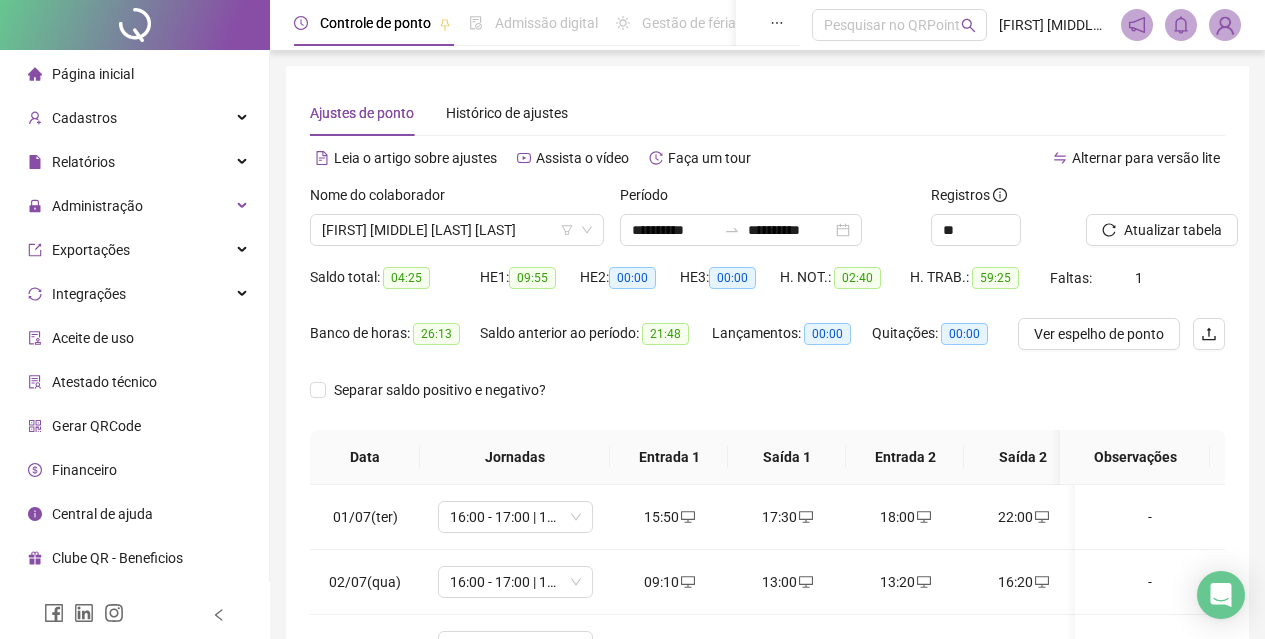 click on "Página inicial" at bounding box center (93, 74) 